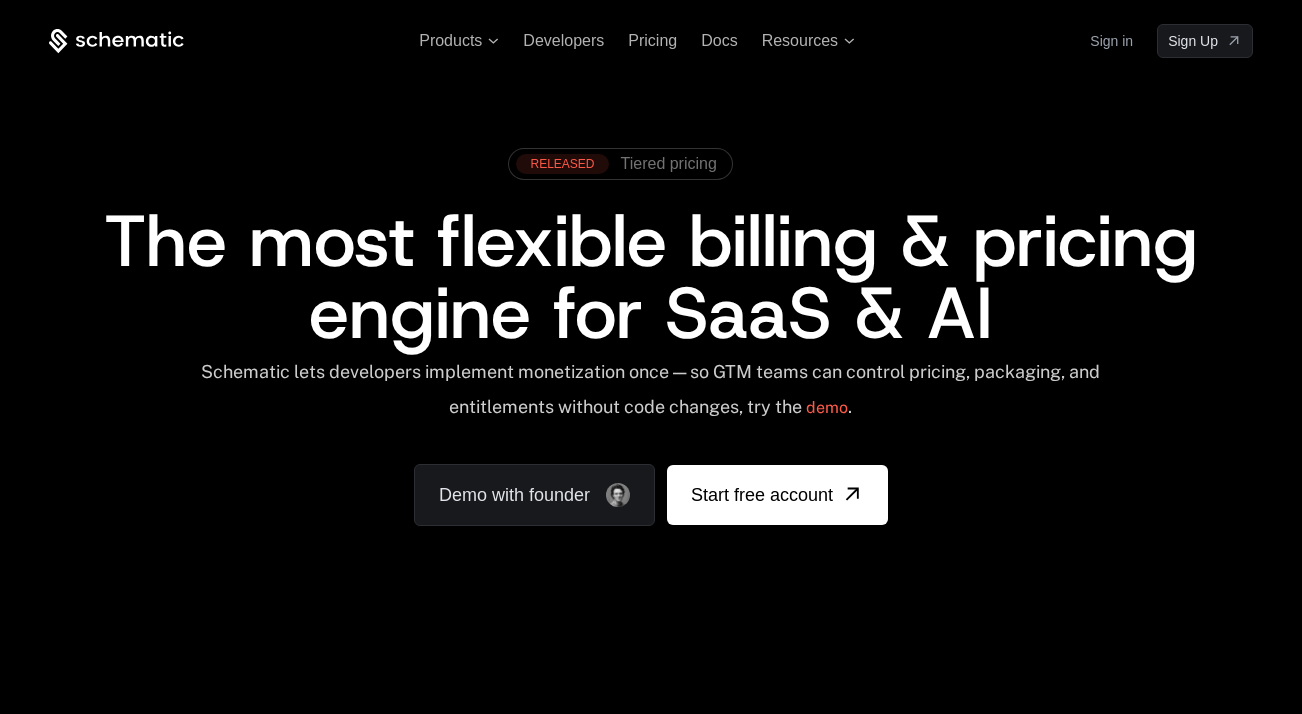 scroll, scrollTop: 0, scrollLeft: 0, axis: both 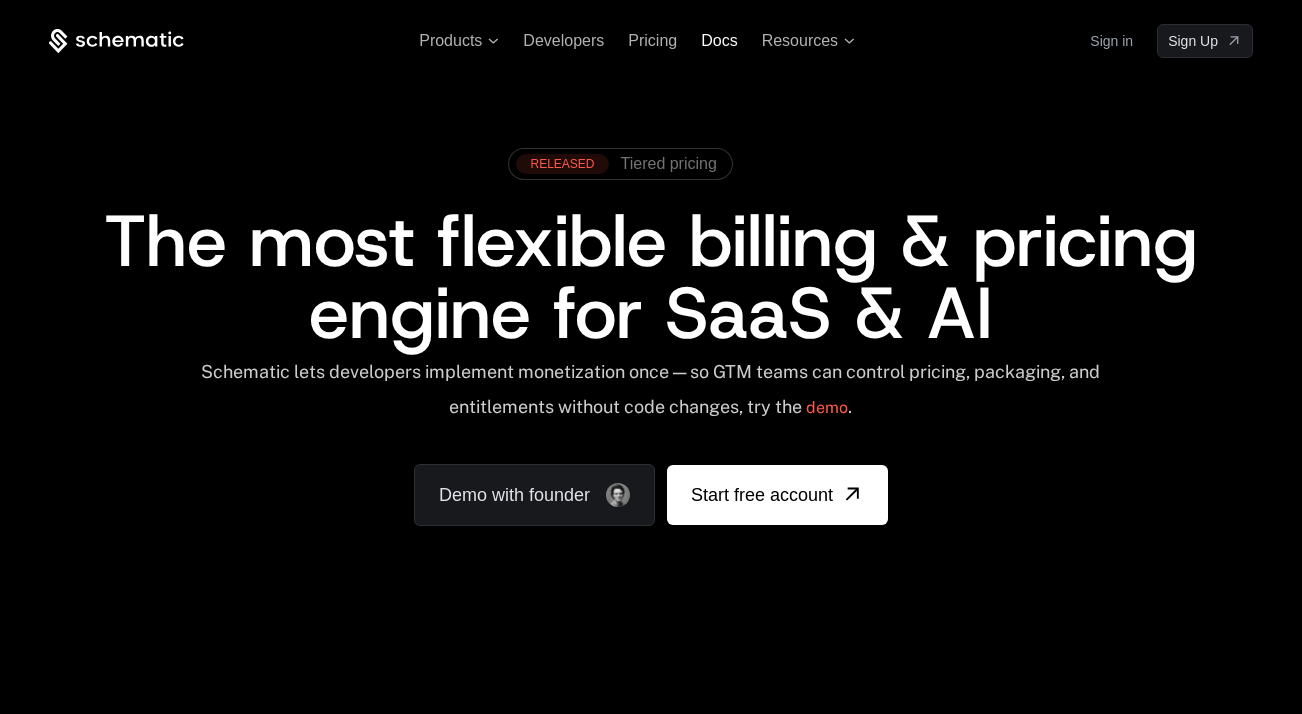 click on "Docs" at bounding box center (719, 40) 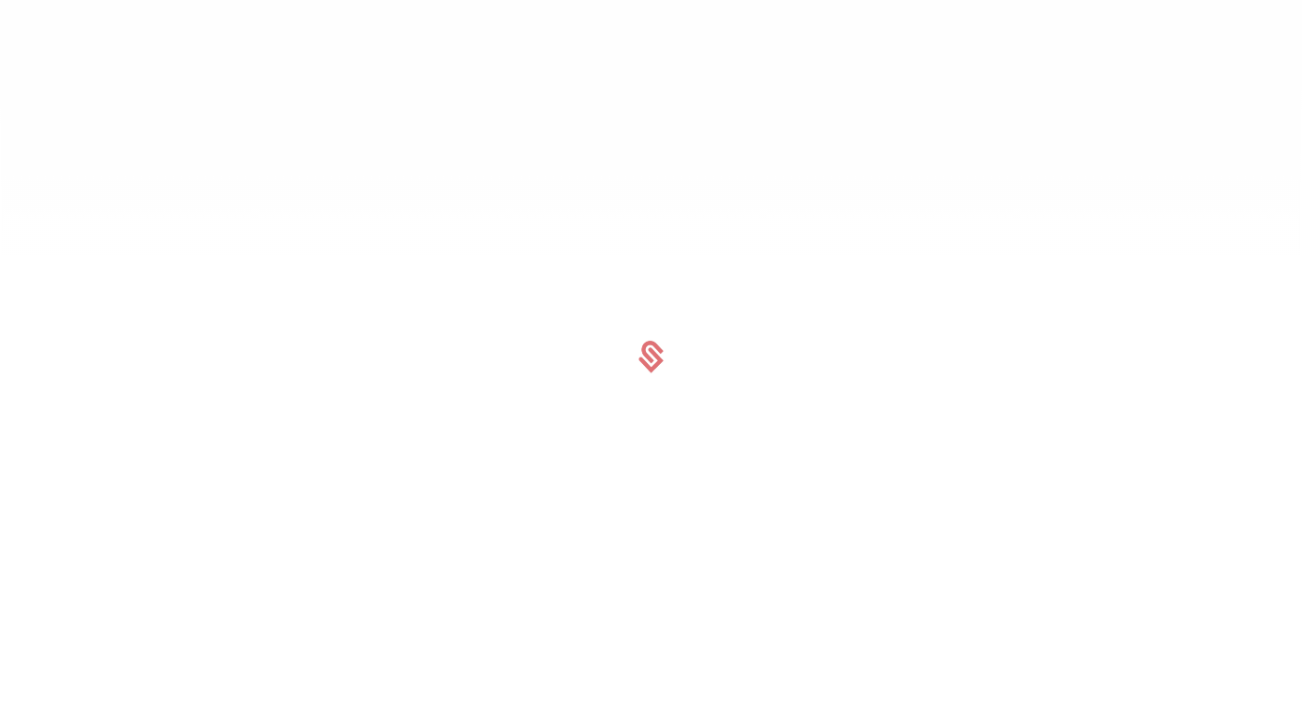 scroll, scrollTop: 0, scrollLeft: 0, axis: both 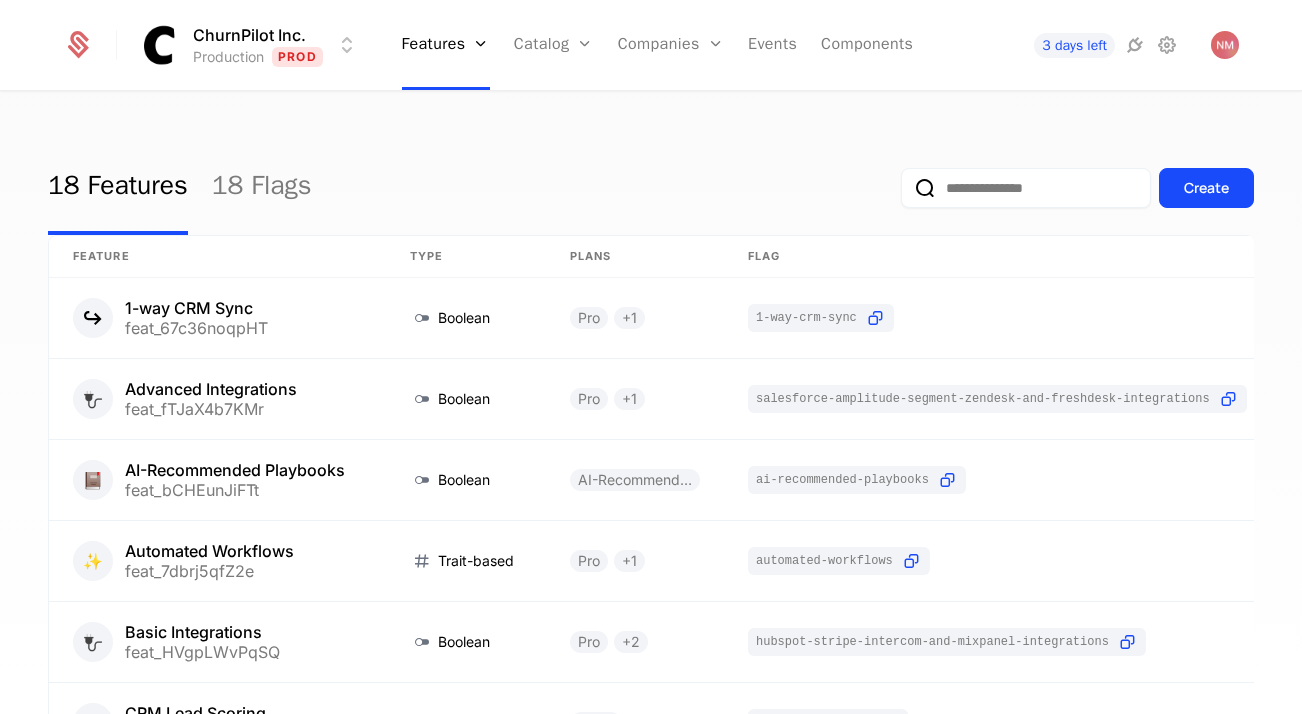 click on "18 Features 18 Flags Create" at bounding box center [651, 188] 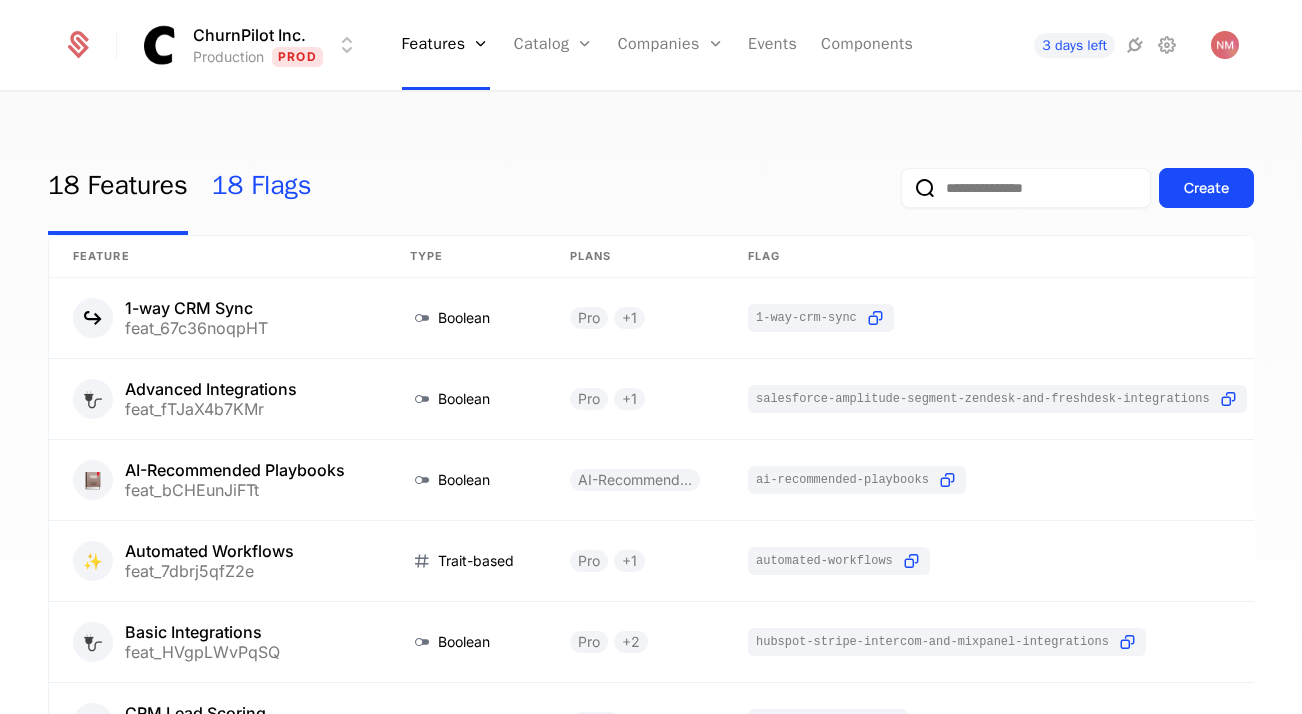 click on "18 Flags" at bounding box center (262, 188) 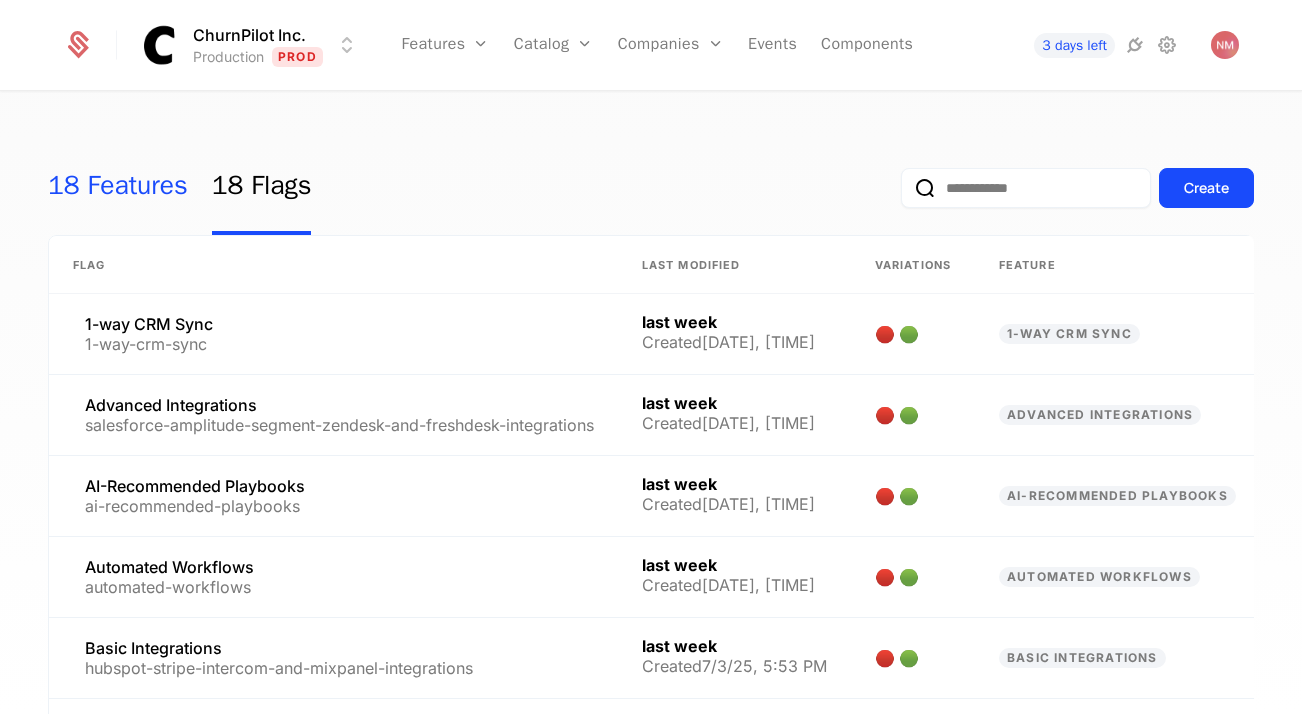 click on "18 Features" at bounding box center (118, 188) 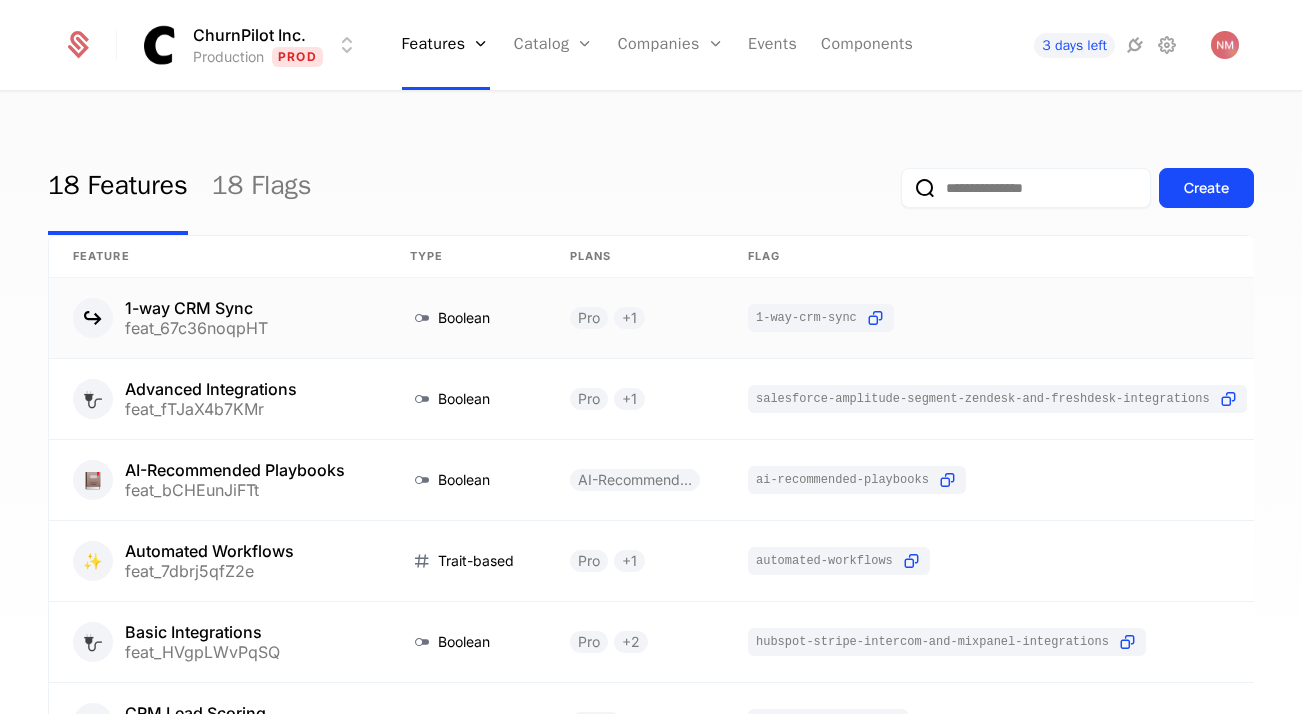 click on "1-way CRM Sync feat_67c36noqpHT" at bounding box center (217, 318) 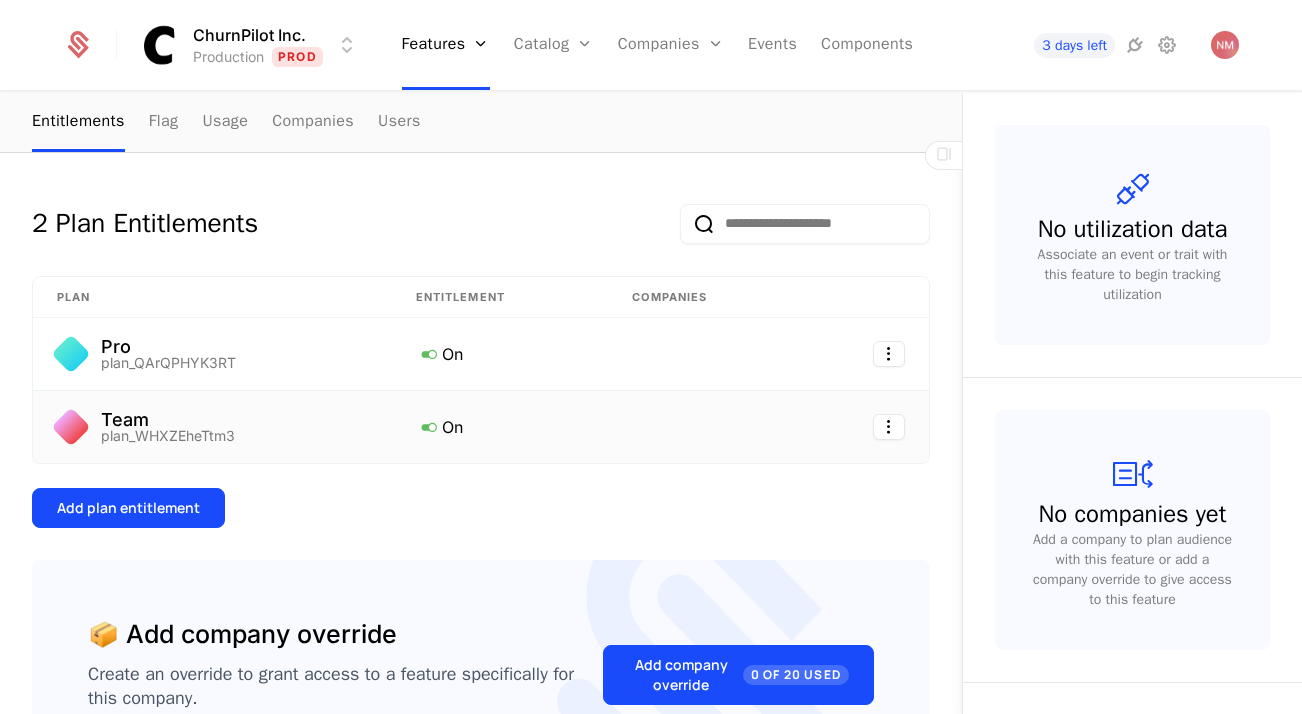 scroll, scrollTop: 0, scrollLeft: 0, axis: both 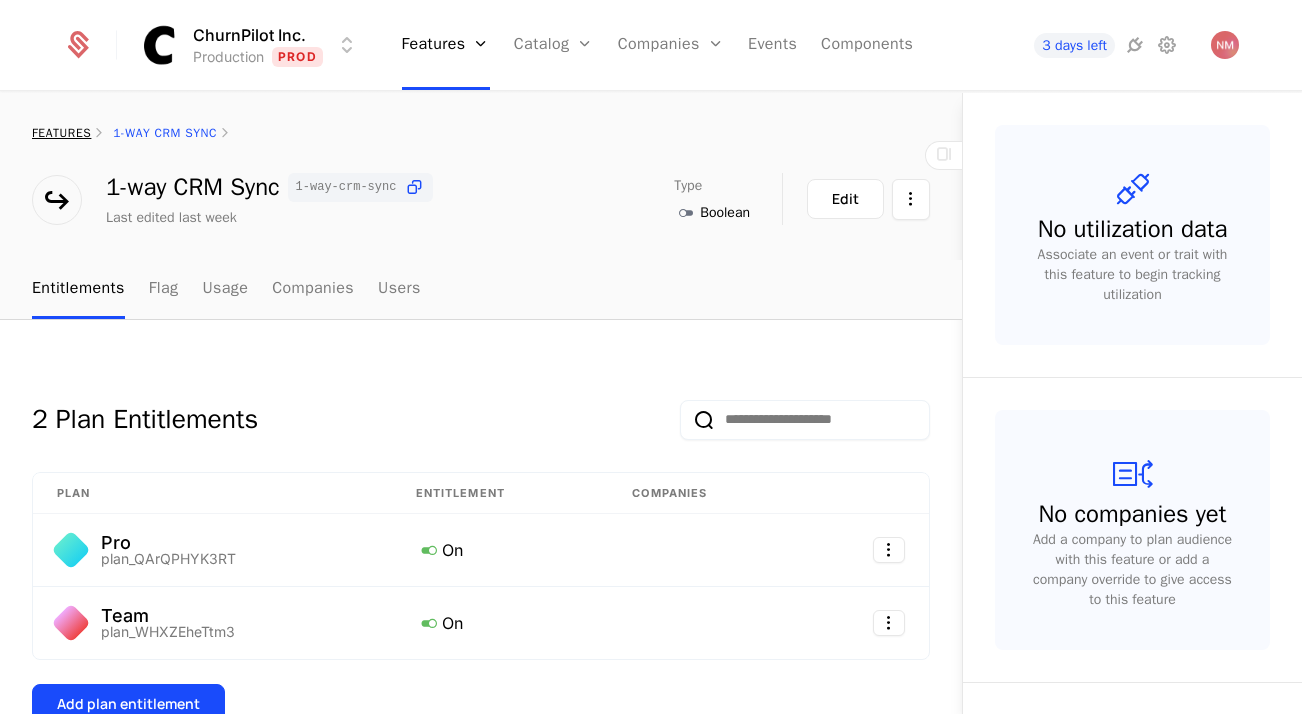 click on "features" at bounding box center (61, 133) 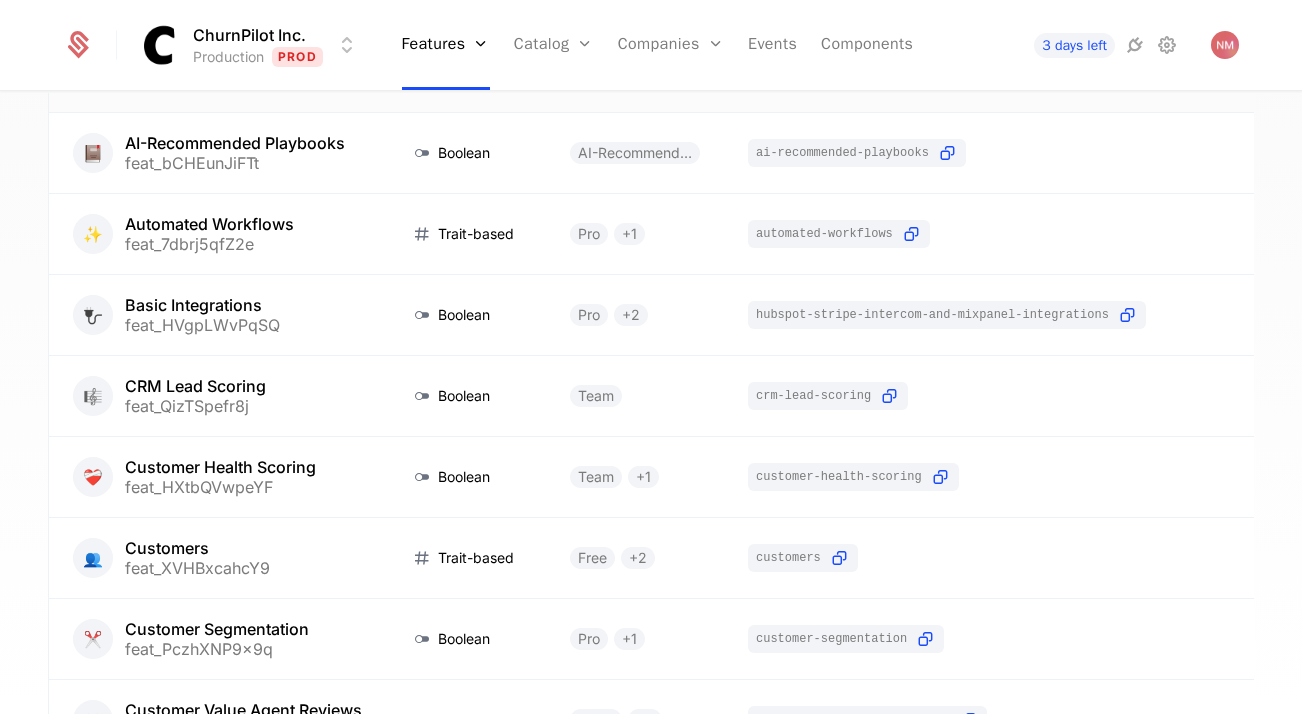 scroll, scrollTop: 542, scrollLeft: 0, axis: vertical 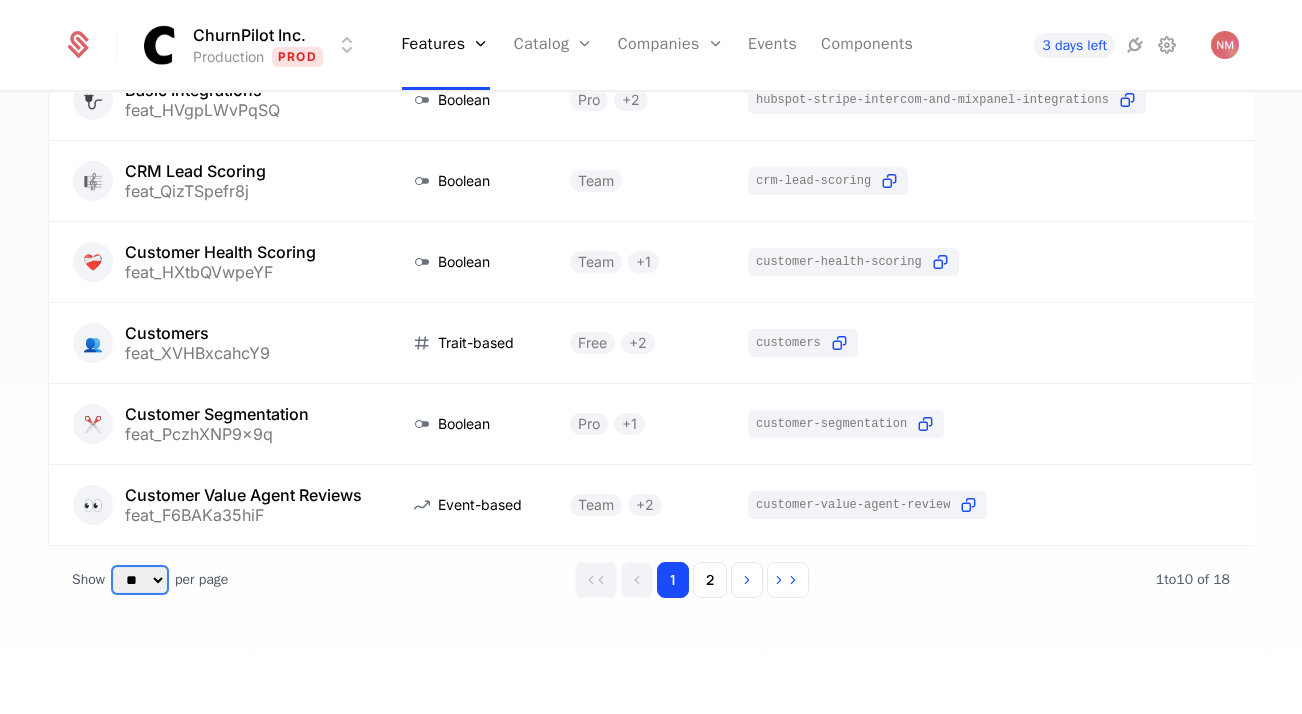 click on "** ** ** *** ***" at bounding box center (140, 580) 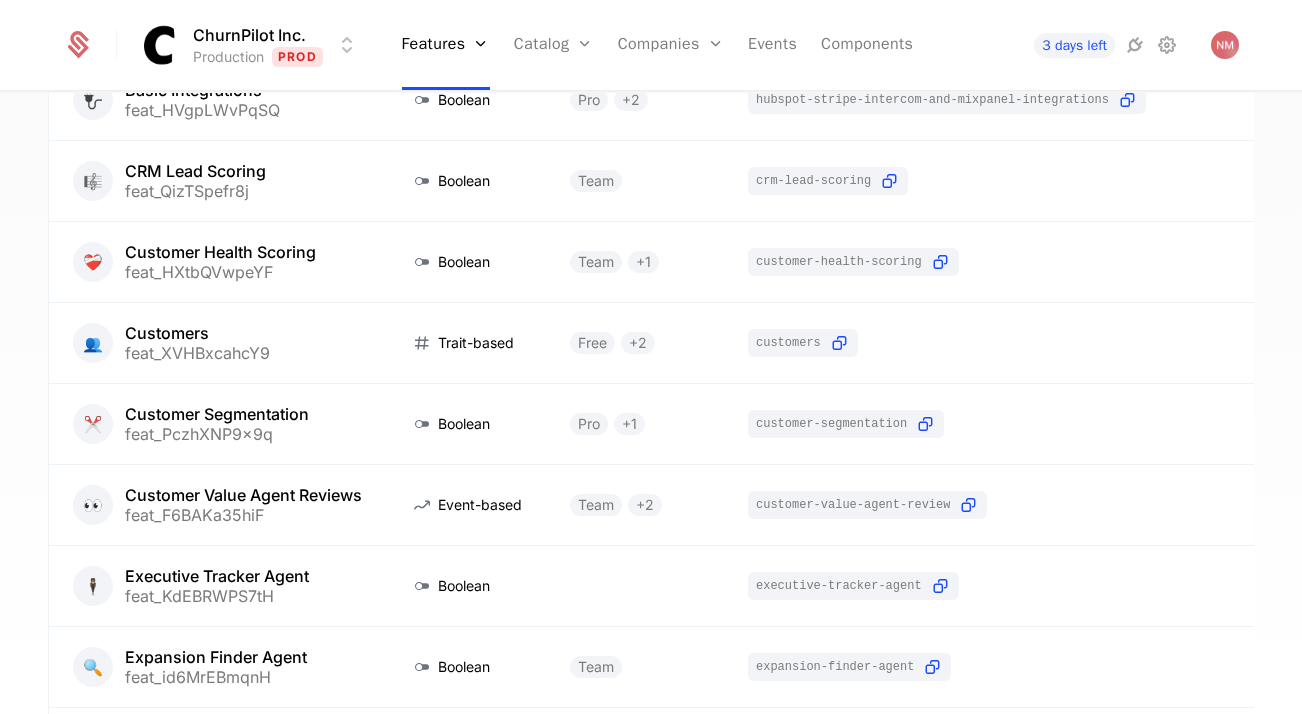 scroll, scrollTop: 1190, scrollLeft: 0, axis: vertical 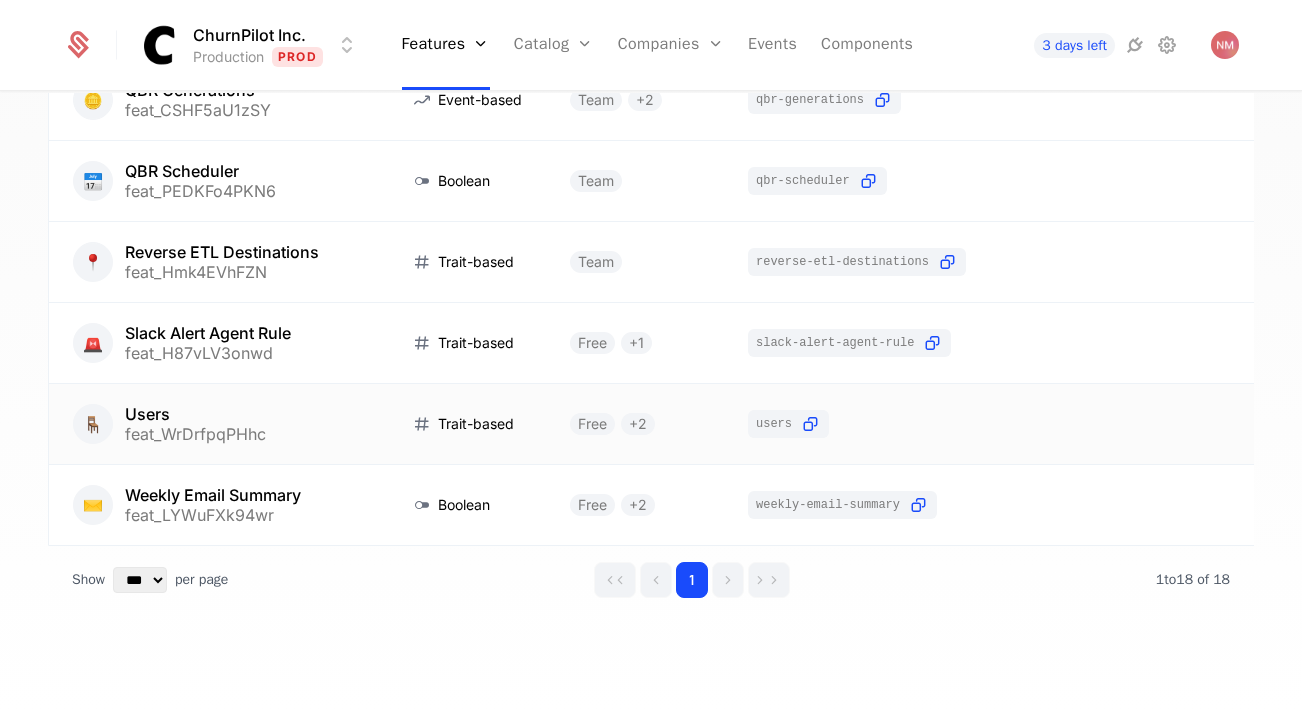 click on "🪑 Users feat_WrDrfpqPHhc" at bounding box center [217, 424] 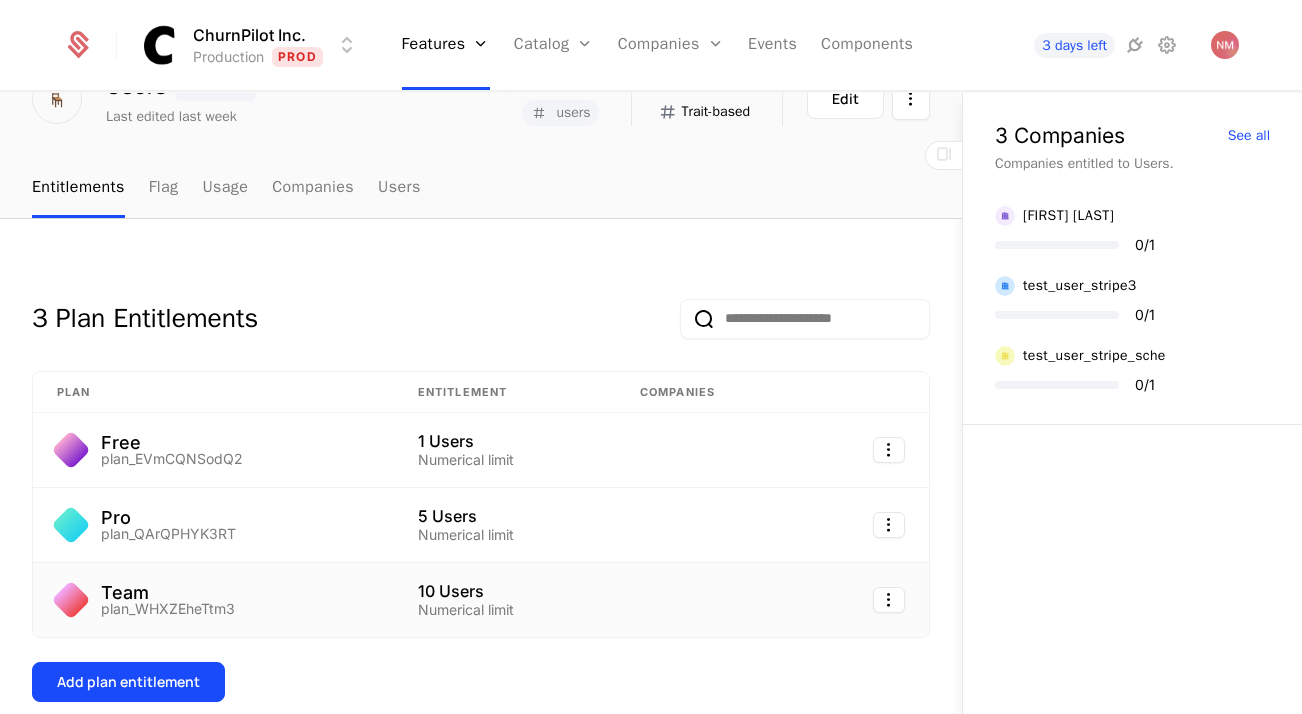 scroll, scrollTop: 128, scrollLeft: 0, axis: vertical 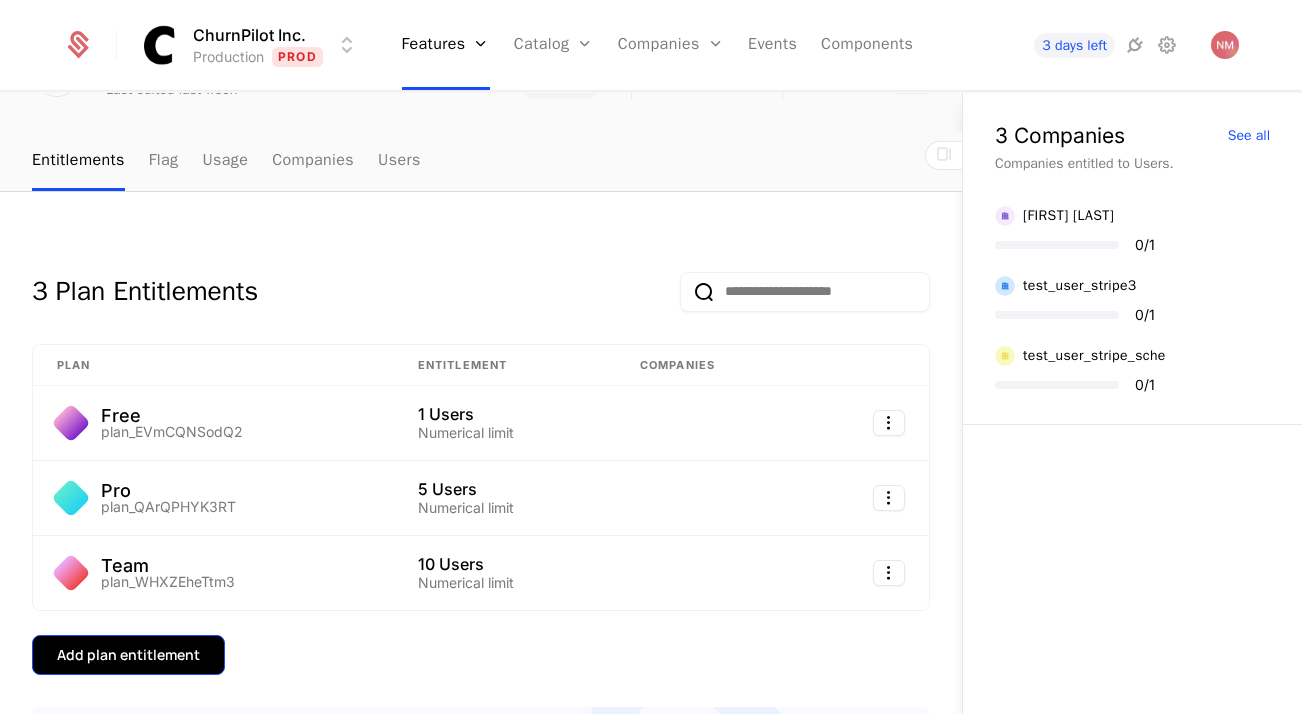 click on "Add plan entitlement" at bounding box center [128, 655] 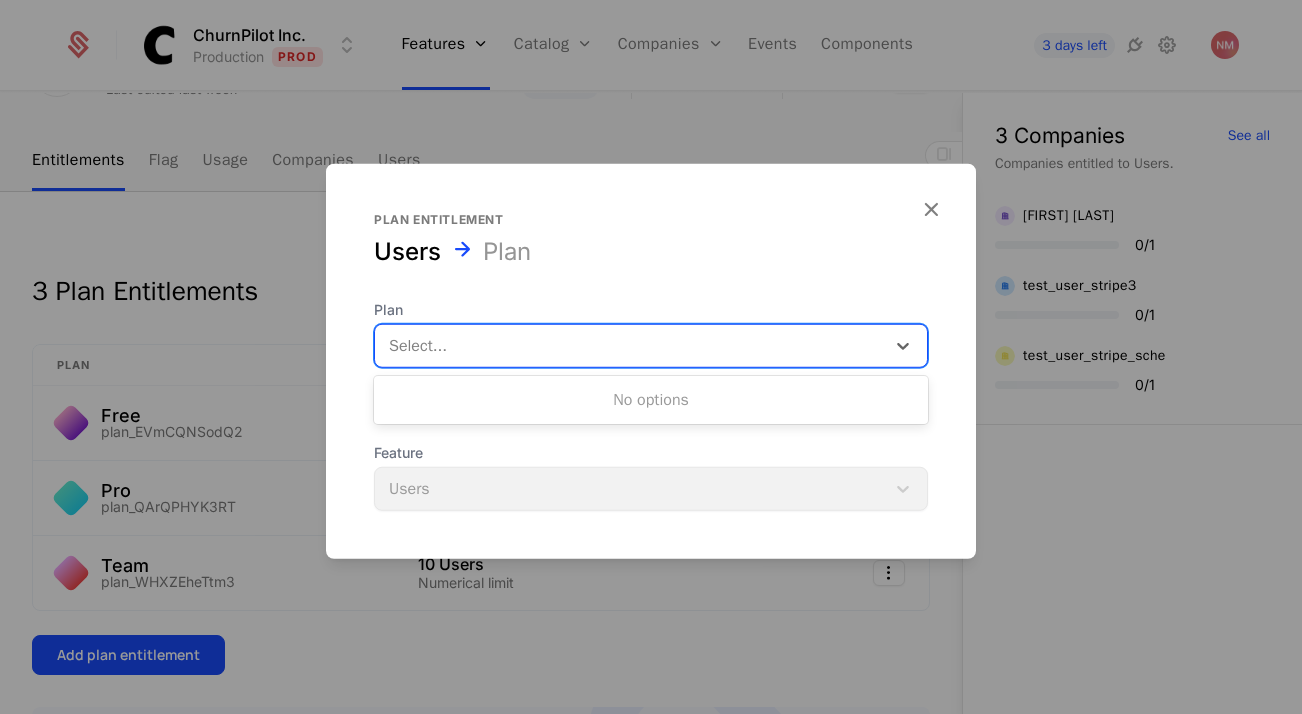 click at bounding box center [630, 346] 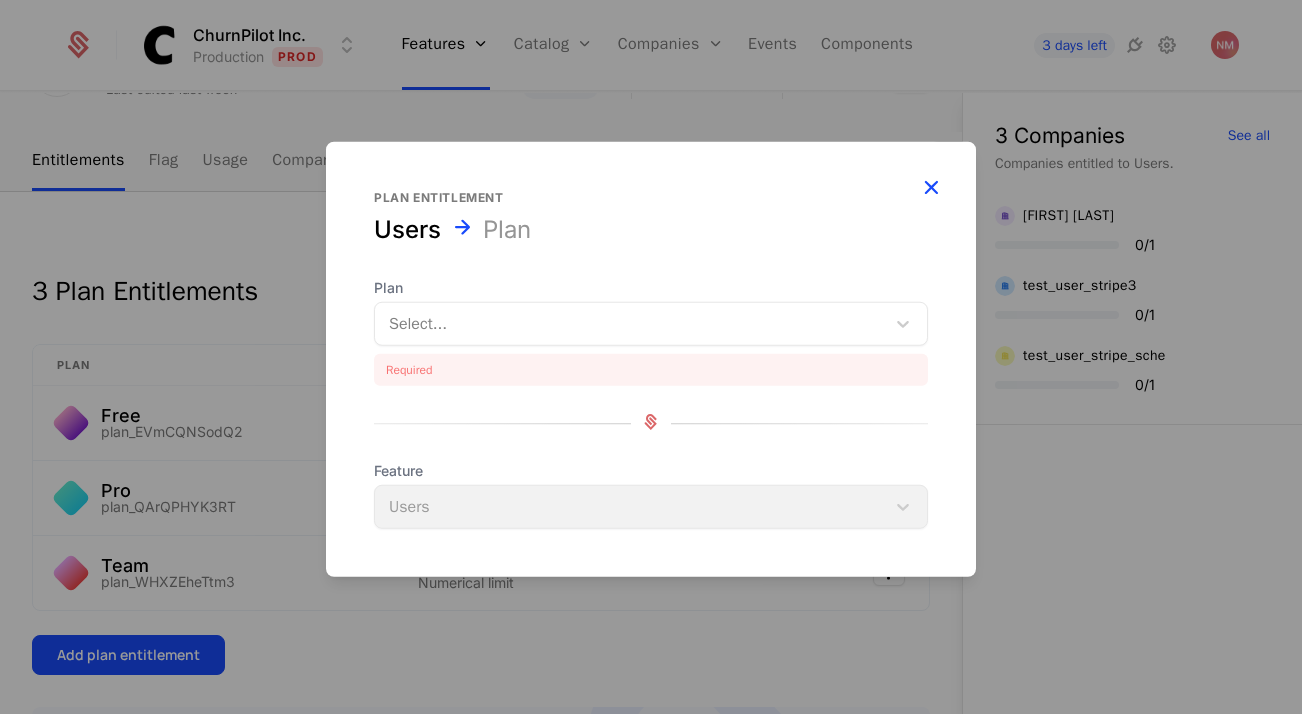 click on "Plan entitlement Users Plan Plan Select... Required Feature Users" at bounding box center (651, 359) 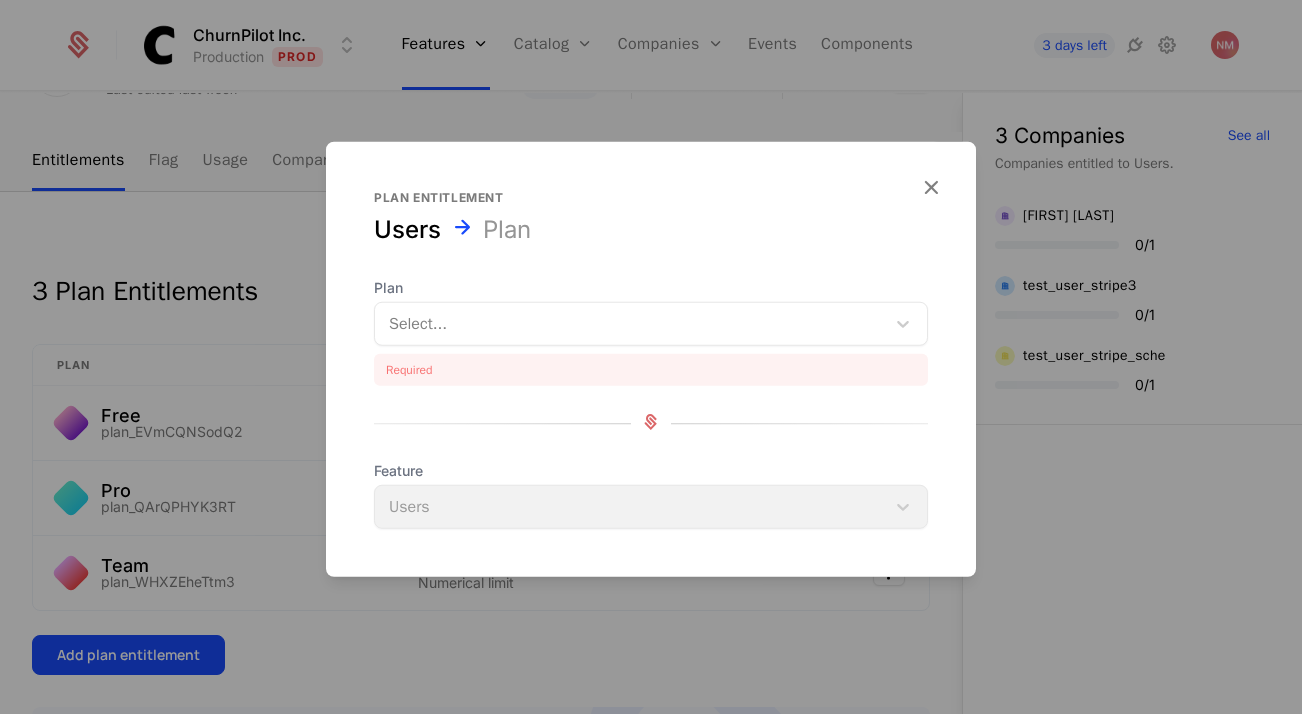 click at bounding box center (651, 357) 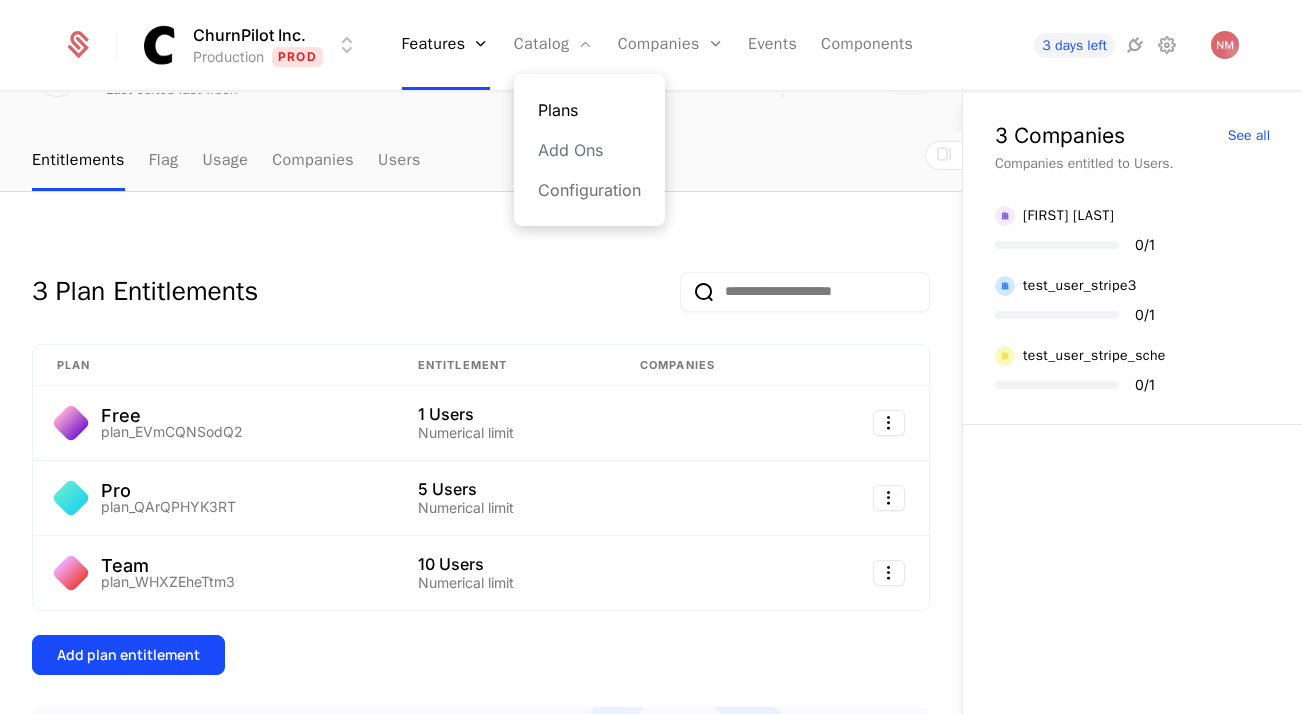 click on "Plans" at bounding box center (589, 110) 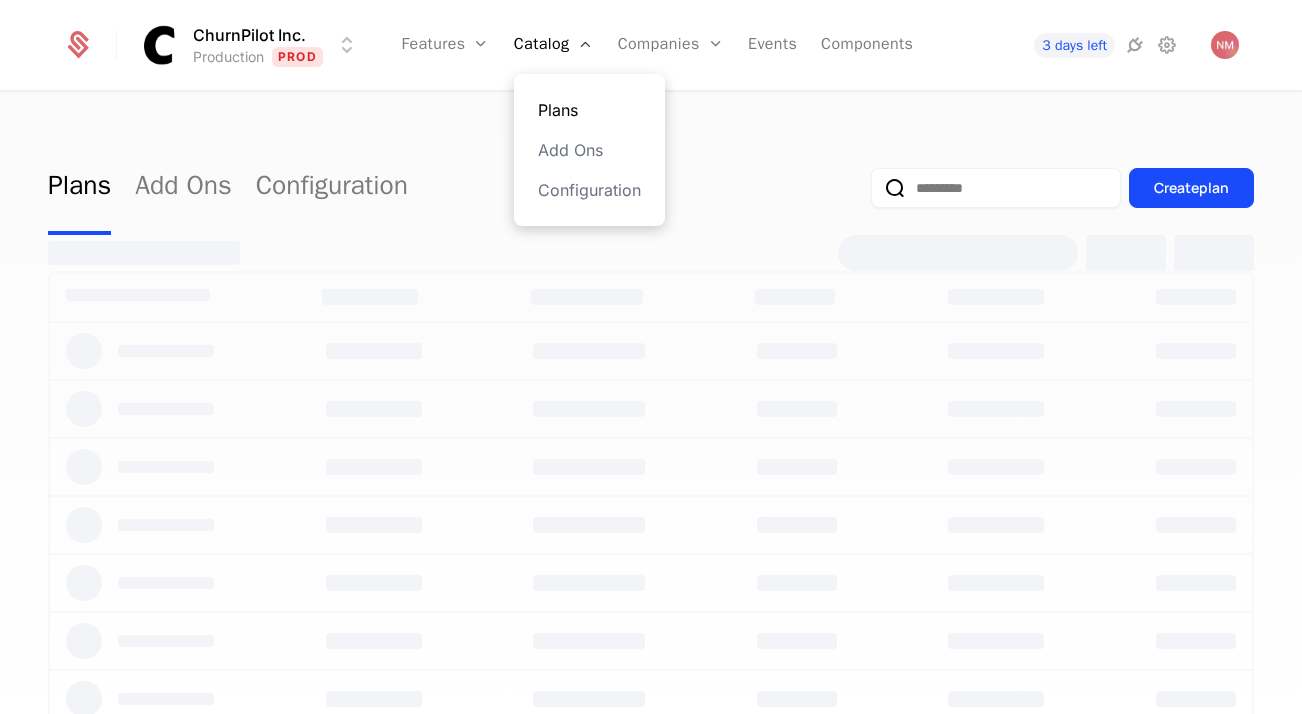 select on "***" 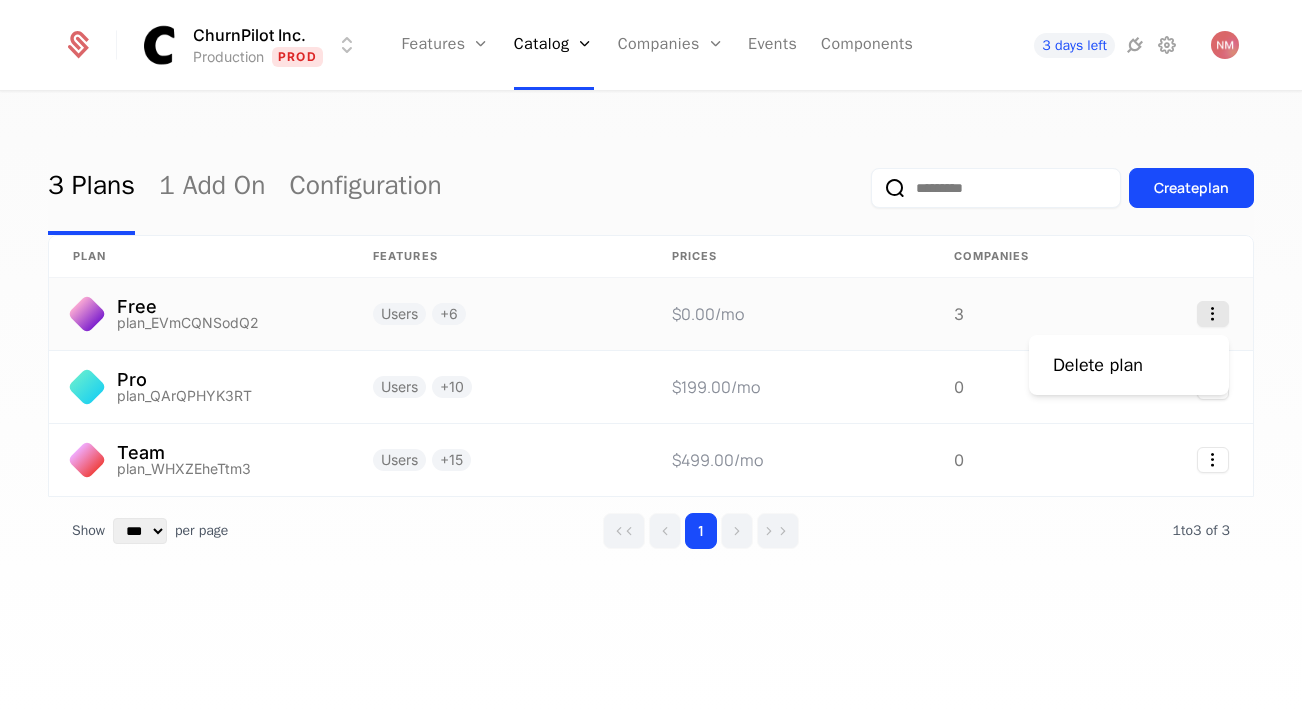 click on "ChurnPilot Inc. Production Prod Features Features Flags Catalog Plans Add Ons Configuration Companies Companies Users Events Components 3 days left 3 Plans 1 Add On Configuration Create  plan plan Features Prices Companies Free plan_EVmCQNSodQ2 Users + 6 $0.00 /mo 3 Pro plan_QArQPHYK3RT Users + 10 $199.00 /mo 0 Team plan_WHXZEheTtm3 Users + 15 $499.00 /mo 0 Show ** ** ** *** *** per page per page 1 1  to  3   of   3  of   3
Best Viewed on Desktop You're currently viewing this on a  mobile device . For the best experience,   we recommend using a desktop or larger screens , as the application isn't fully optimized for smaller resolutions just yet. Got it  Delete plan" at bounding box center [651, 357] 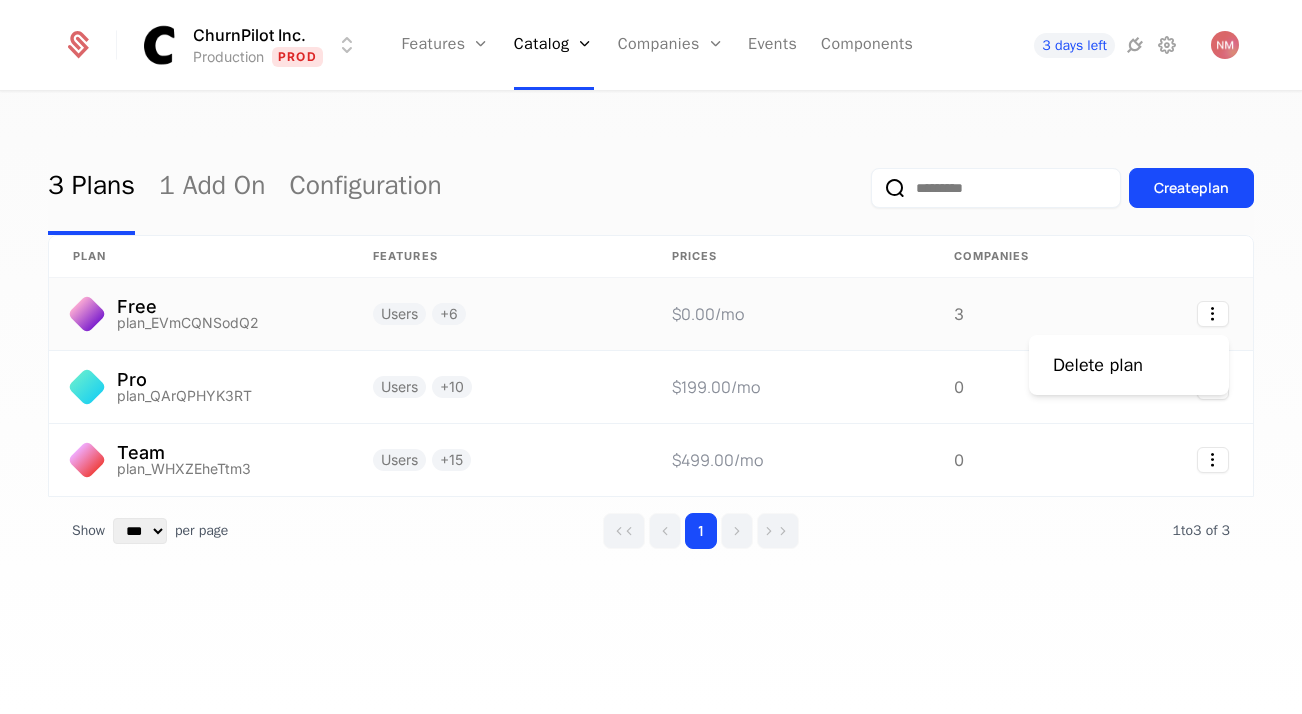 click on "ChurnPilot Inc. Production Prod Features Features Flags Catalog Plans Add Ons Configuration Companies Companies Users Events Components 3 days left 3 Plans 1 Add On Configuration Create  plan plan Features Prices Companies Free plan_EVmCQNSodQ2 Users + 6 $0.00 /mo 3 Pro plan_QArQPHYK3RT Users + 10 $199.00 /mo 0 Team plan_WHXZEheTtm3 Users + 15 $499.00 /mo 0 Show ** ** ** *** *** per page per page 1 1  to  3   of   3  of   3
Best Viewed on Desktop You're currently viewing this on a  mobile device . For the best experience,   we recommend using a desktop or larger screens , as the application isn't fully optimized for smaller resolutions just yet. Got it  Delete plan" at bounding box center [651, 357] 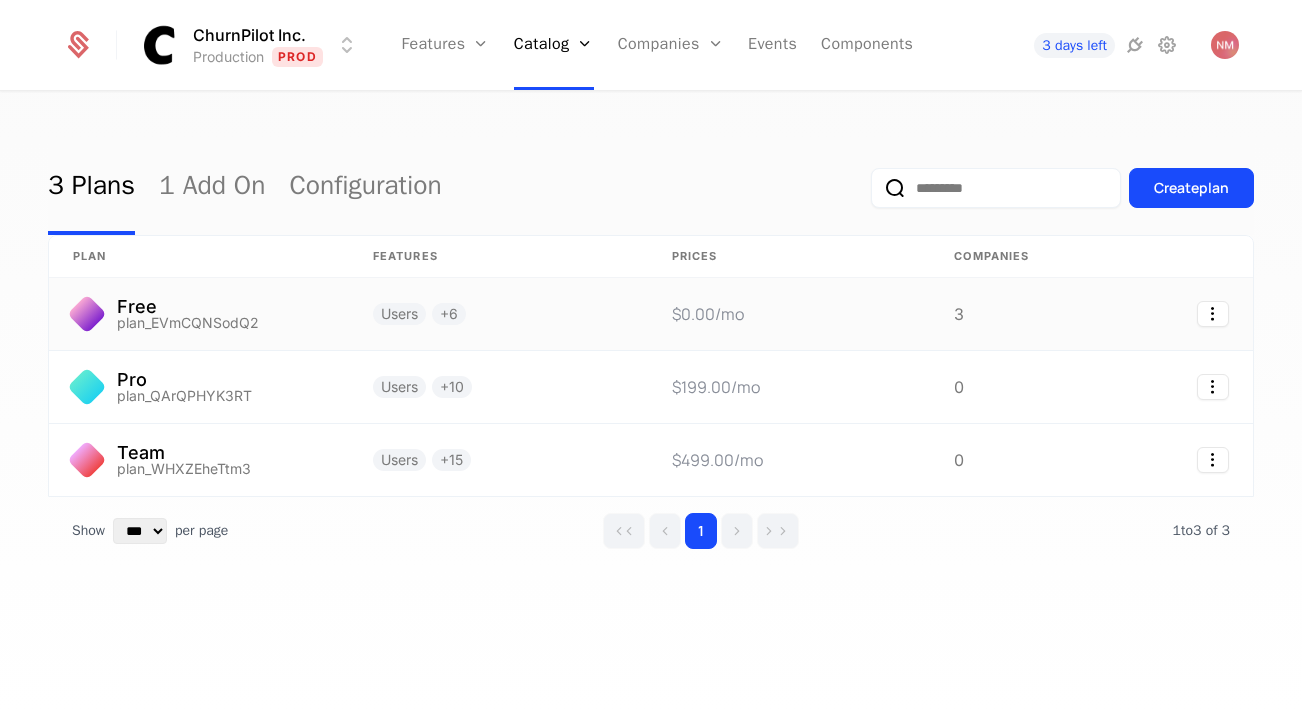 click on "$0.00 /mo" at bounding box center (789, 314) 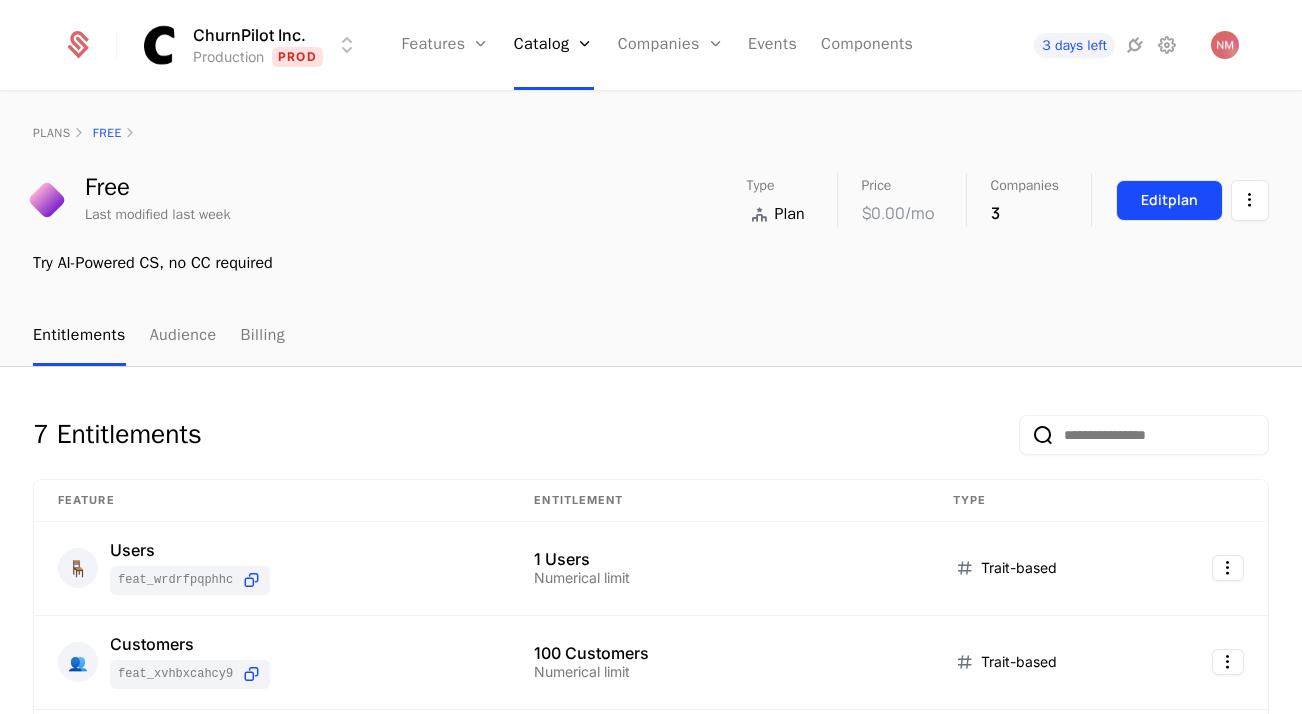 click on "Edit  plan" at bounding box center (1169, 200) 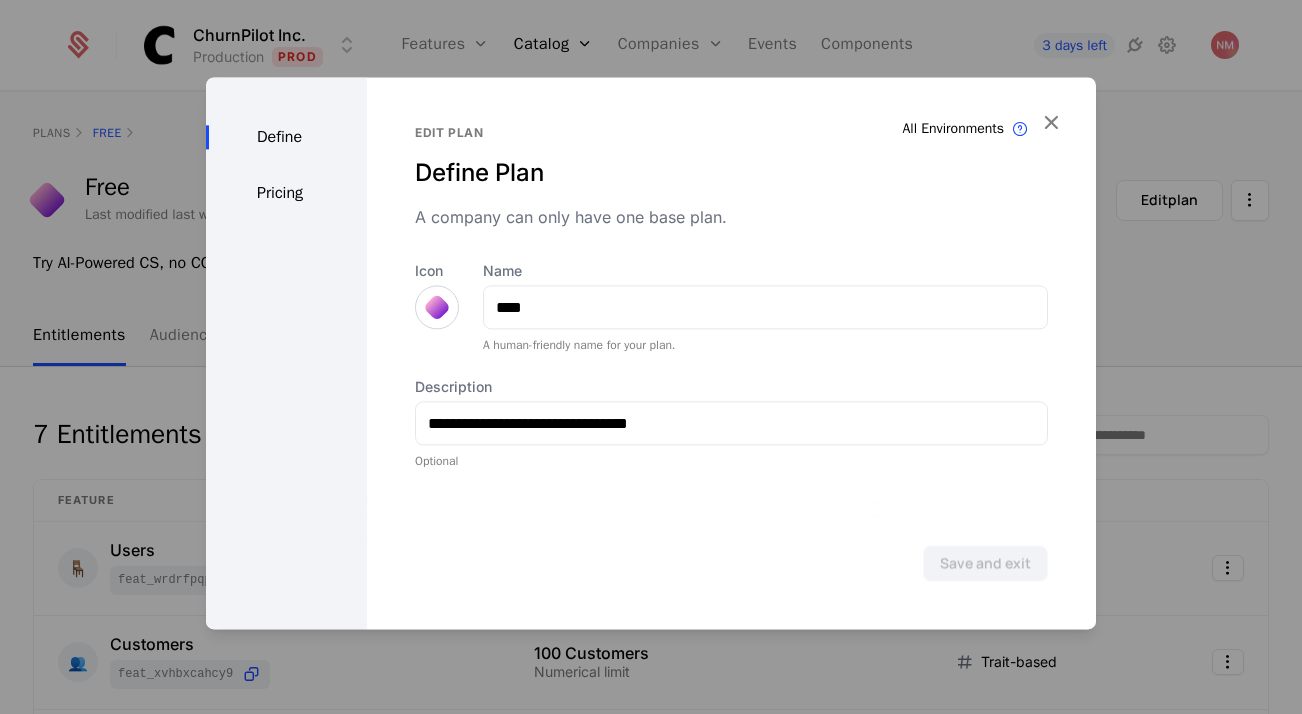 click on "Define Pricing" at bounding box center [286, 353] 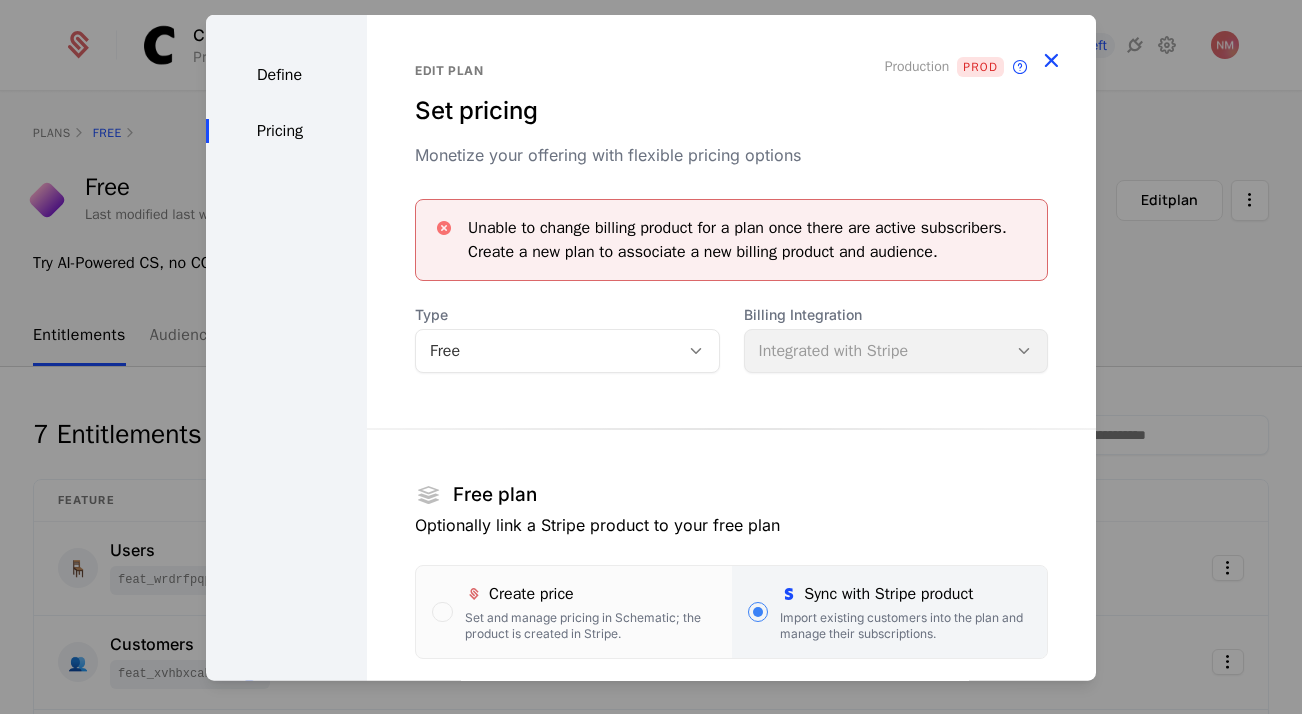 click at bounding box center (1051, 60) 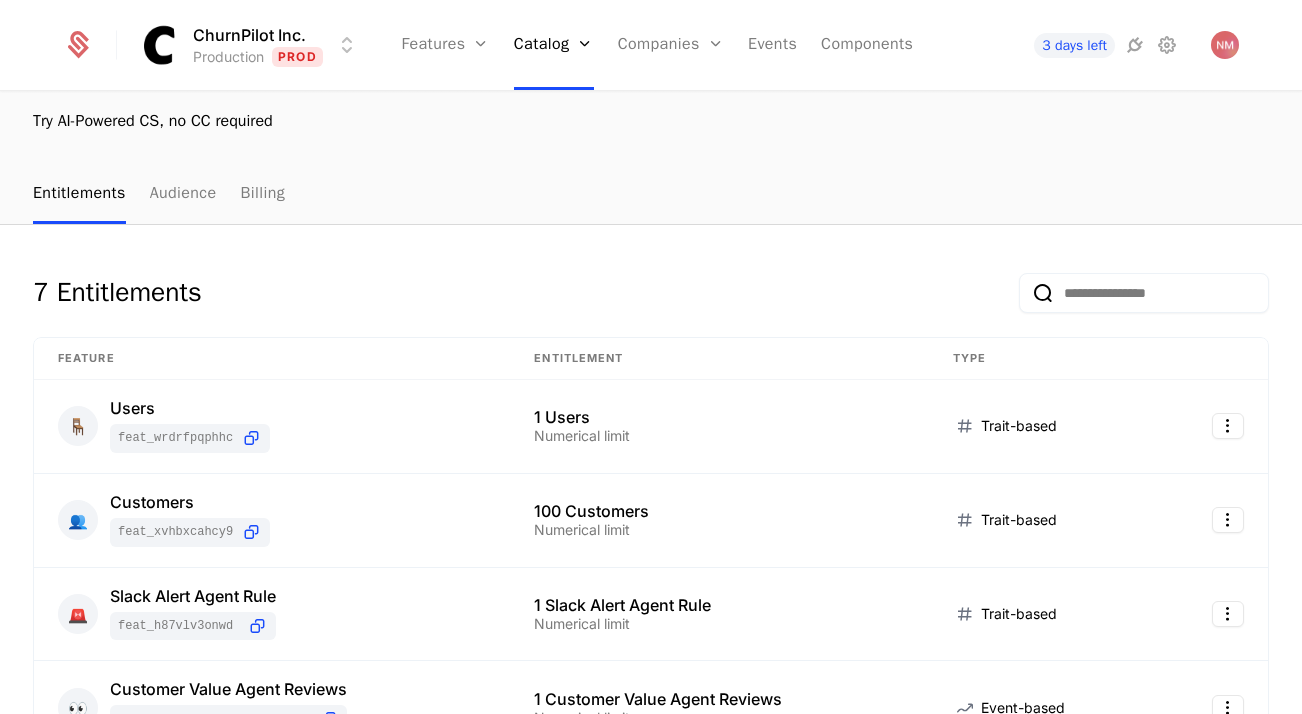 scroll, scrollTop: 0, scrollLeft: 0, axis: both 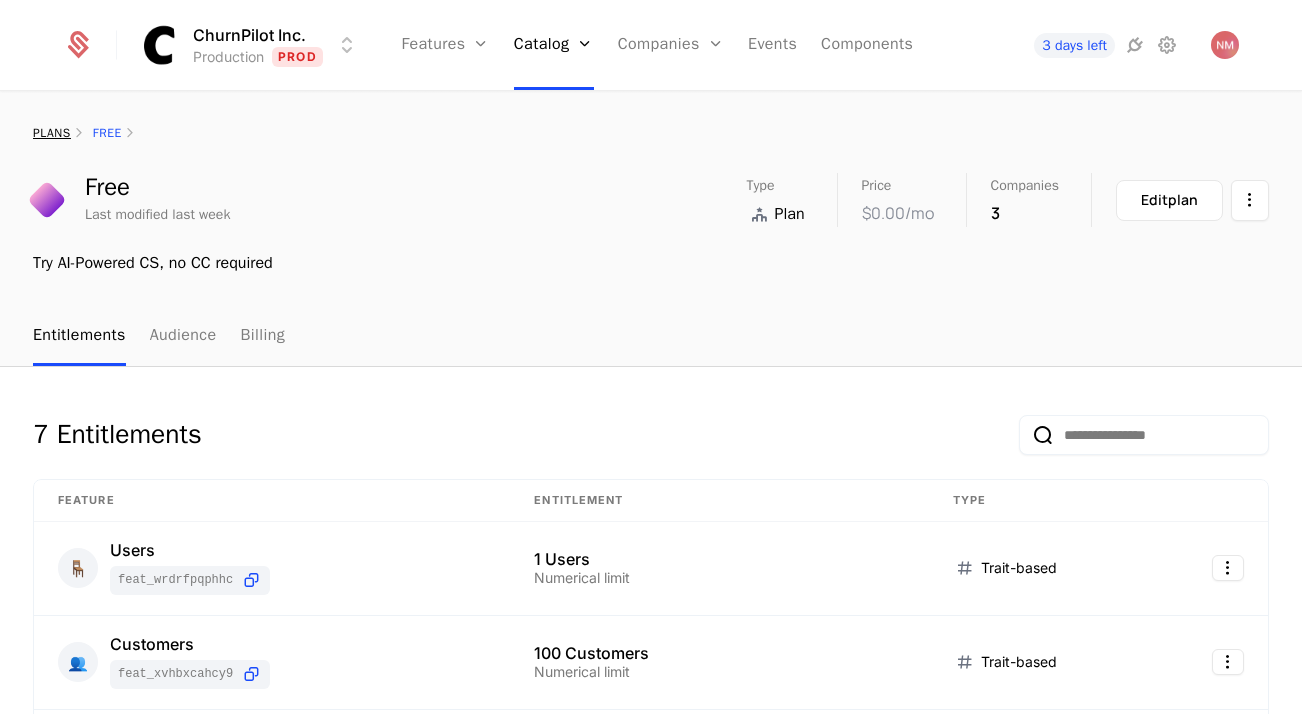 click on "plans" at bounding box center (52, 133) 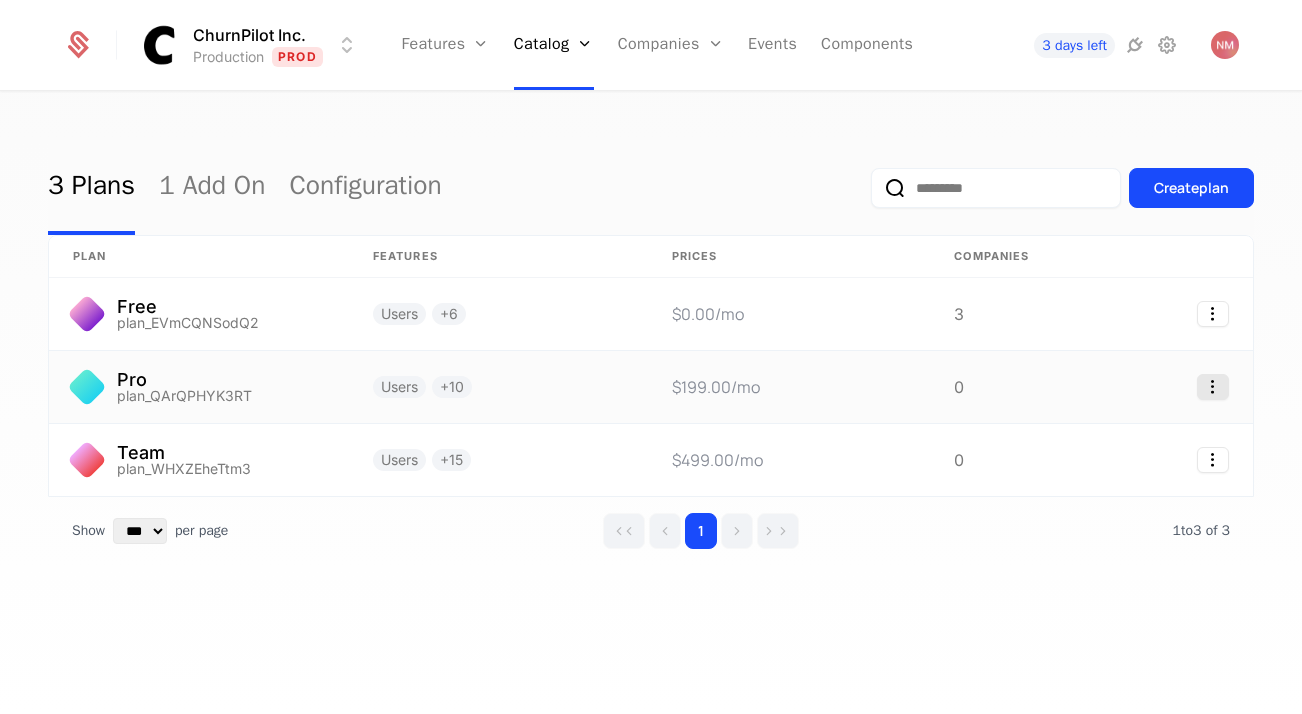click on "ChurnPilot Inc. Production Prod Features Features Flags Catalog Plans Add Ons Configuration Companies Companies Users Events Components 3 days left 3 Plans 1 Add On Configuration Create  plan plan Features Prices Companies Free plan_EVmCQNSodQ2 Users + 6 $0.00 /mo 3 Pro plan_QArQPHYK3RT Users + 10 $199.00 /mo 0 Team plan_WHXZEheTtm3 Users + 15 $499.00 /mo 0 Show ** ** ** *** *** per page per page 1 1  to  3   of   3  of   3
Best Viewed on Desktop You're currently viewing this on a  mobile device . For the best experience,   we recommend using a desktop or larger screens , as the application isn't fully optimized for smaller resolutions just yet. Got it" at bounding box center [651, 357] 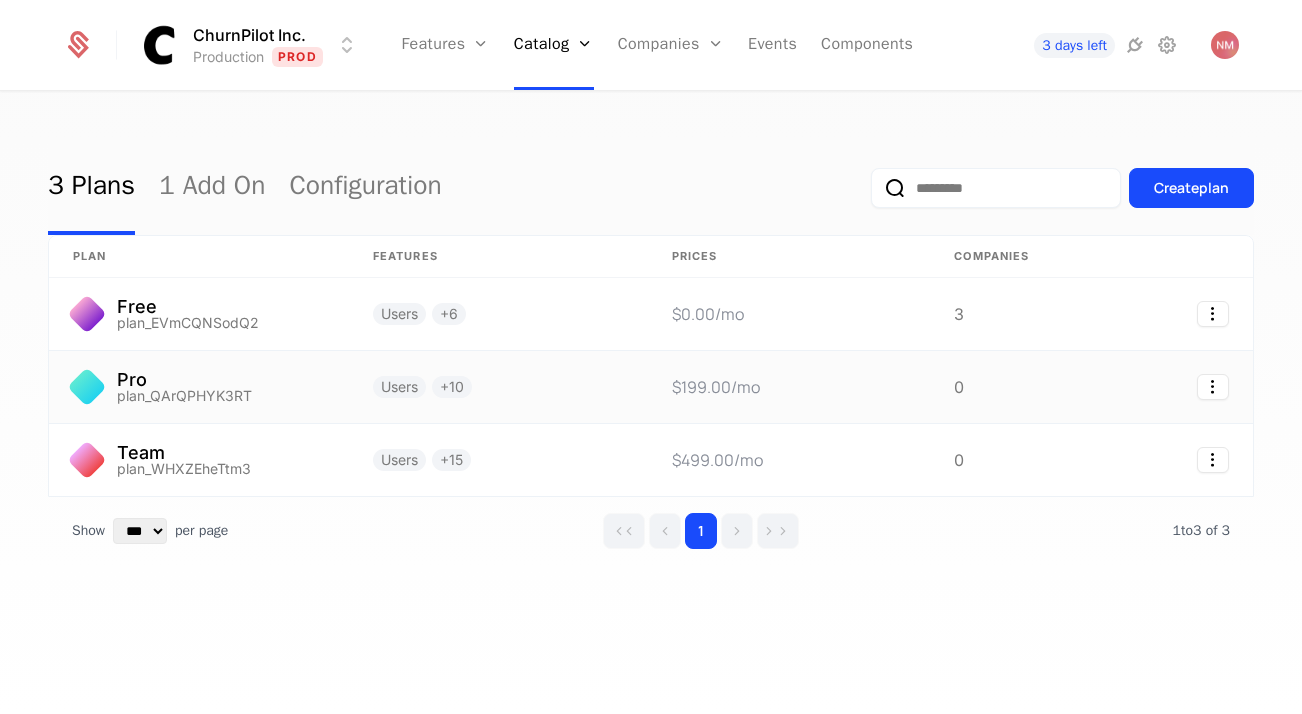 click on "ChurnPilot Inc. Production Prod Features Features Flags Catalog Plans Add Ons Configuration Companies Companies Users Events Components 3 days left 3 Plans 1 Add On Configuration Create  plan plan Features Prices Companies Free plan_EVmCQNSodQ2 Users + 6 $0.00 /mo 3 Pro plan_QArQPHYK3RT Users + 10 $199.00 /mo 0 Team plan_WHXZEheTtm3 Users + 15 $499.00 /mo 0 Show ** ** ** *** *** per page per page 1 1  to  3   of   3  of   3
Best Viewed on Desktop You're currently viewing this on a  mobile device . For the best experience,   we recommend using a desktop or larger screens , as the application isn't fully optimized for smaller resolutions just yet. Got it" at bounding box center [651, 357] 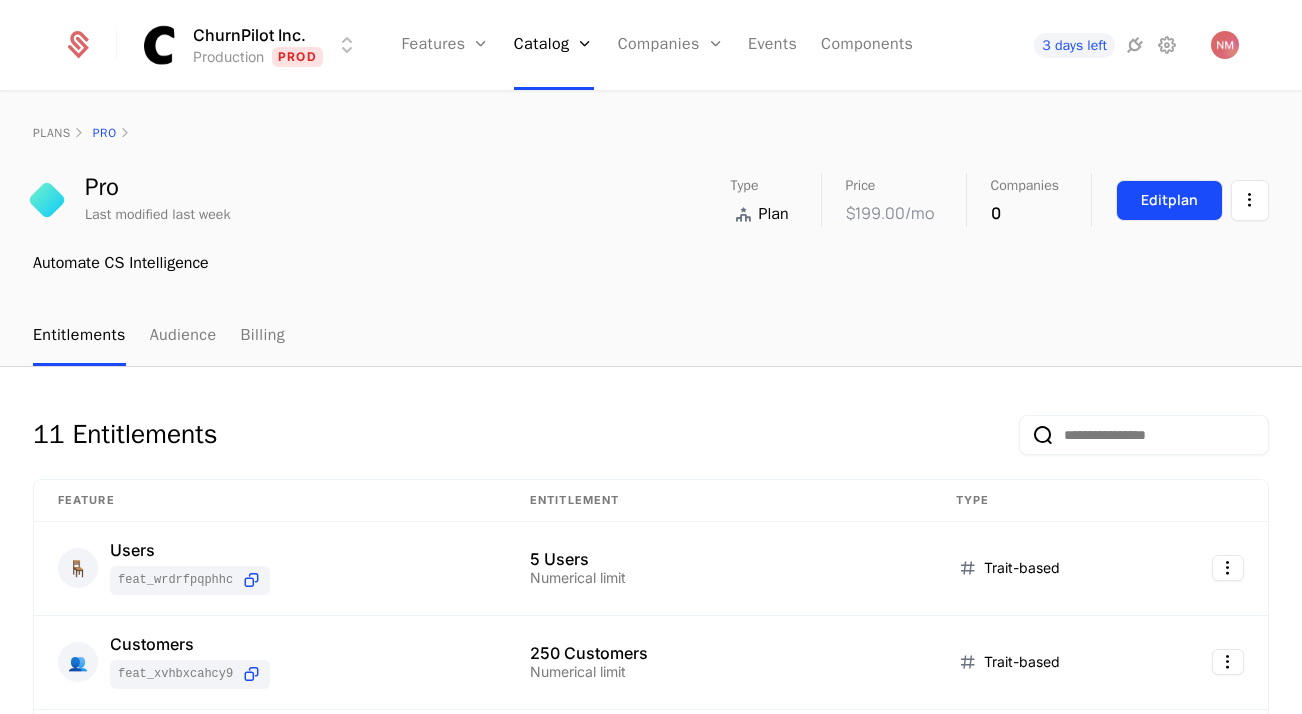 click on "Edit  plan" at bounding box center [1169, 200] 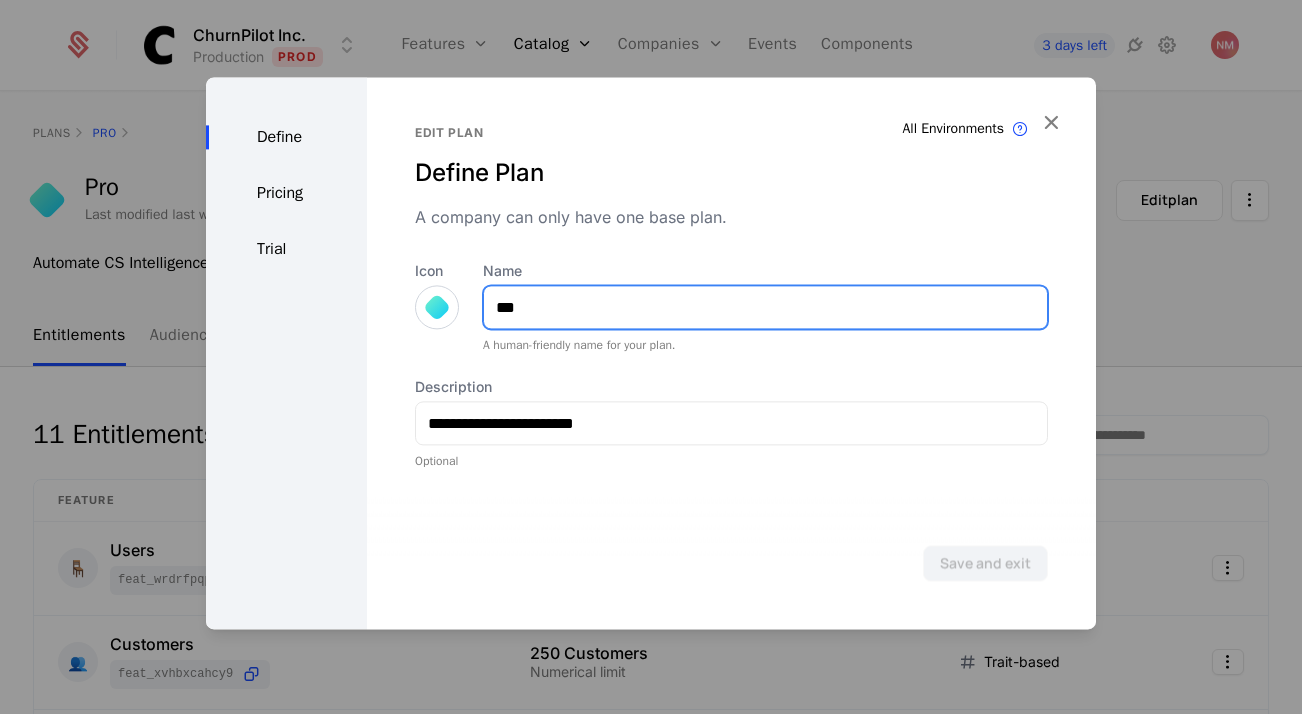 click on "***" at bounding box center [765, 307] 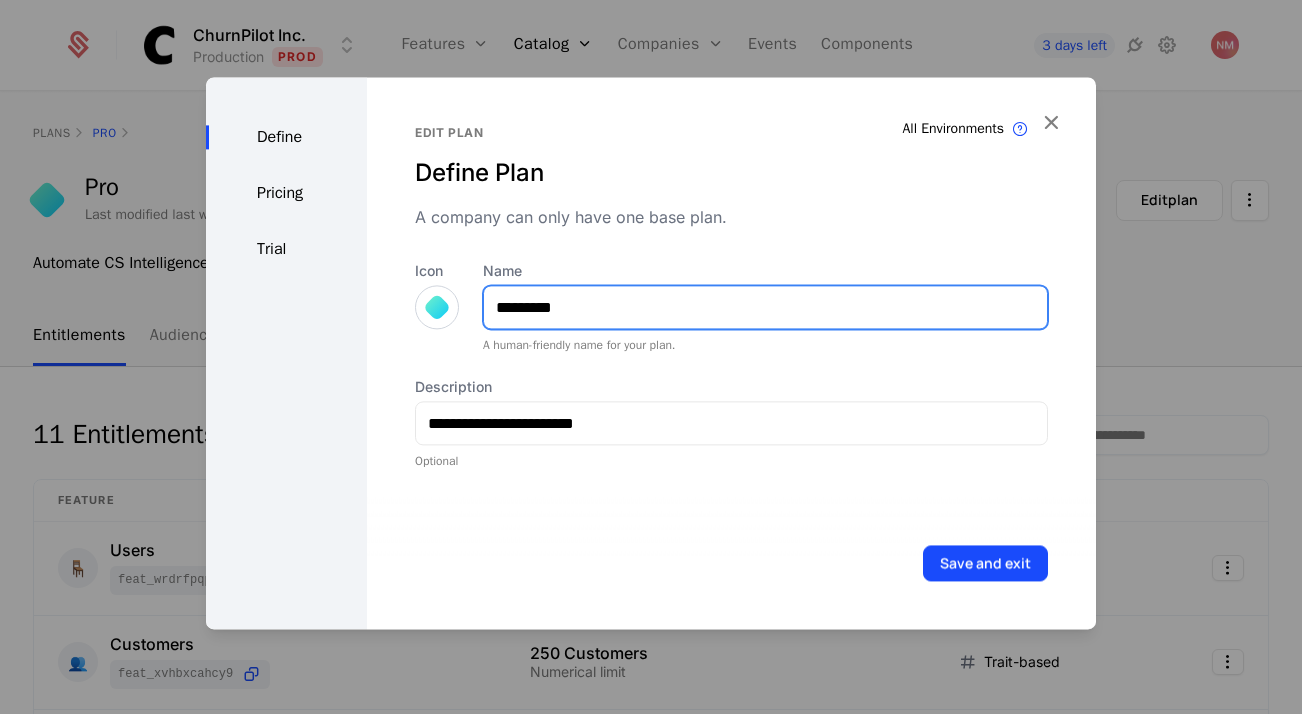 type on "*********" 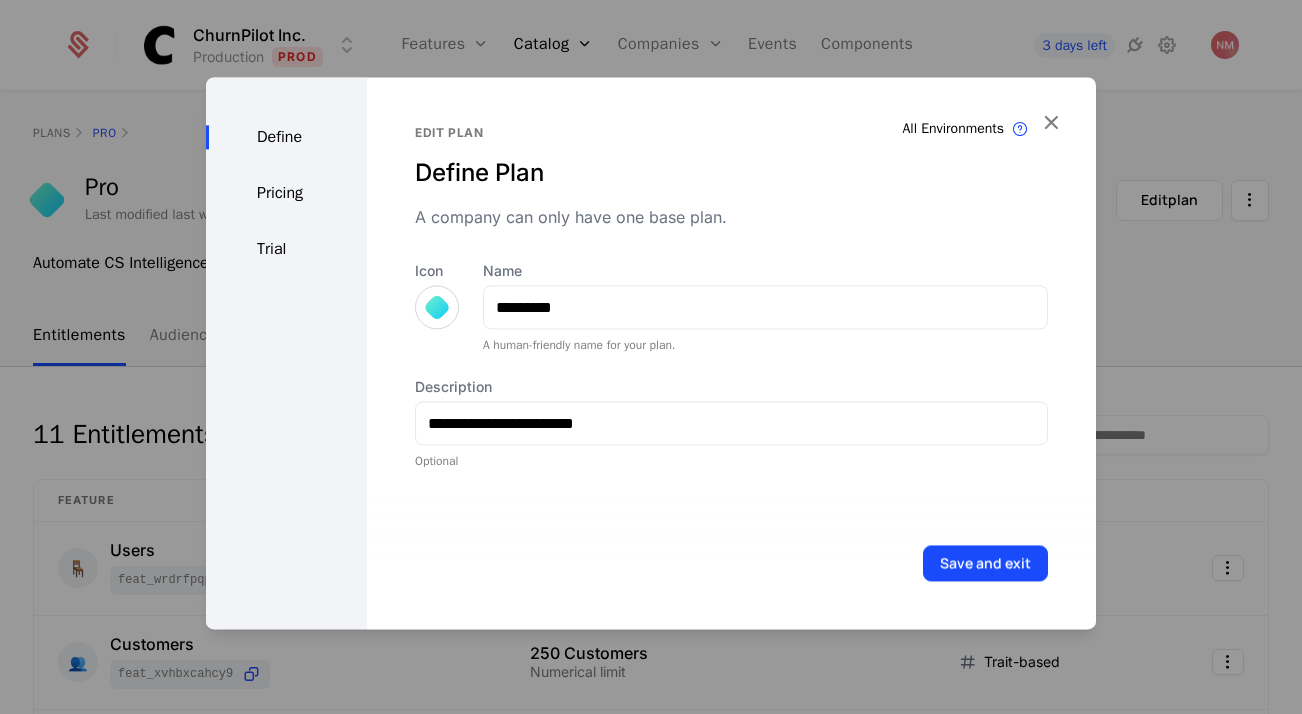 click on "**********" at bounding box center [731, 365] 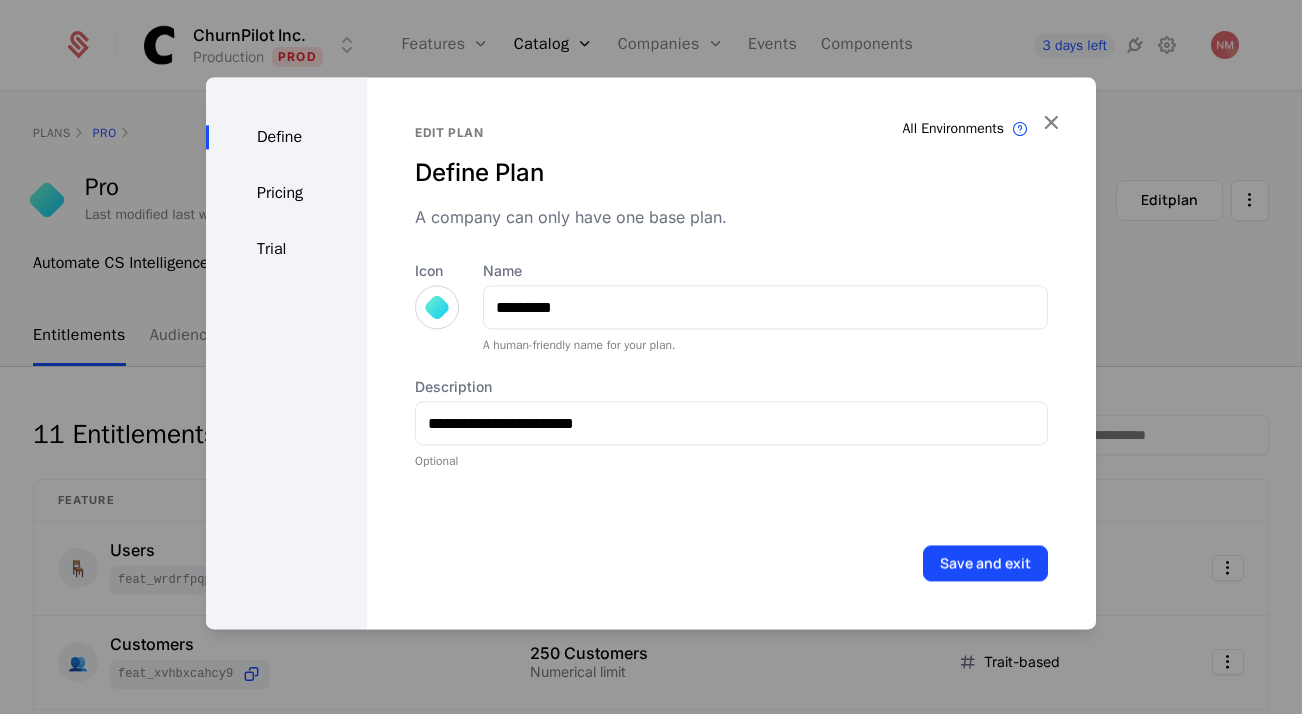 click on "Define Pricing Trial" at bounding box center (286, 353) 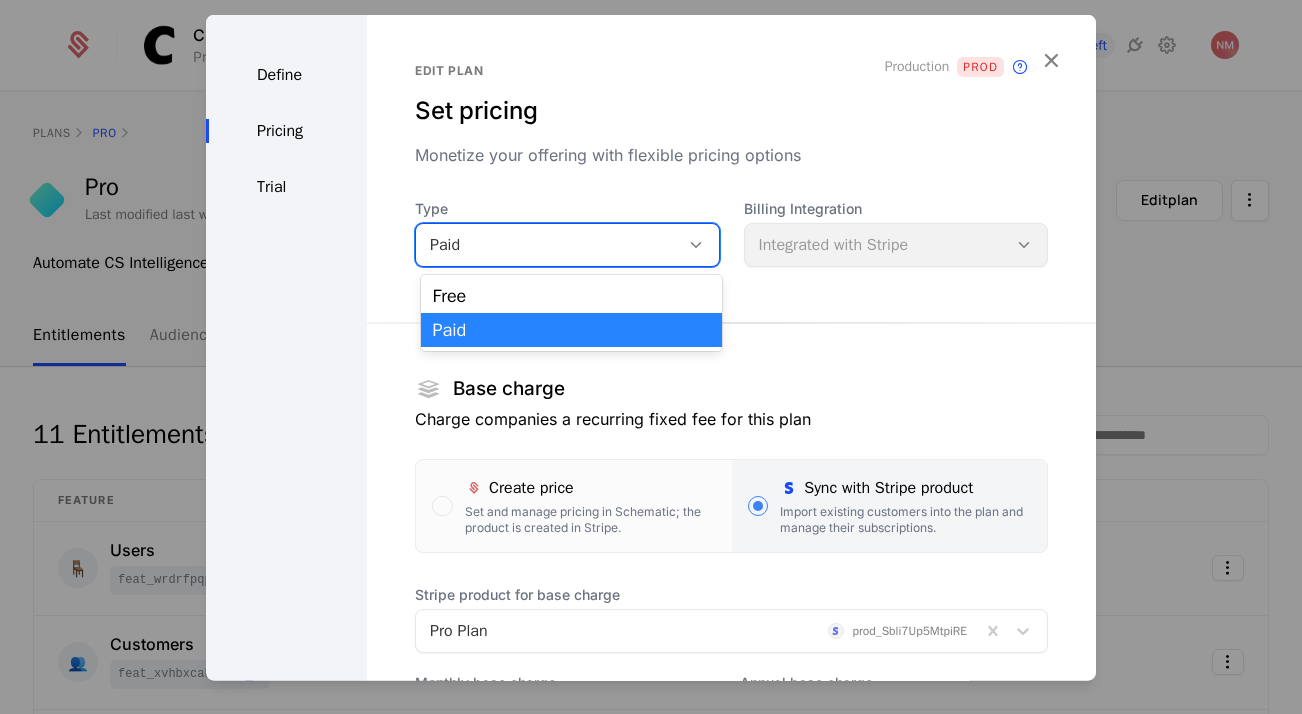 click on "Paid" at bounding box center (547, 245) 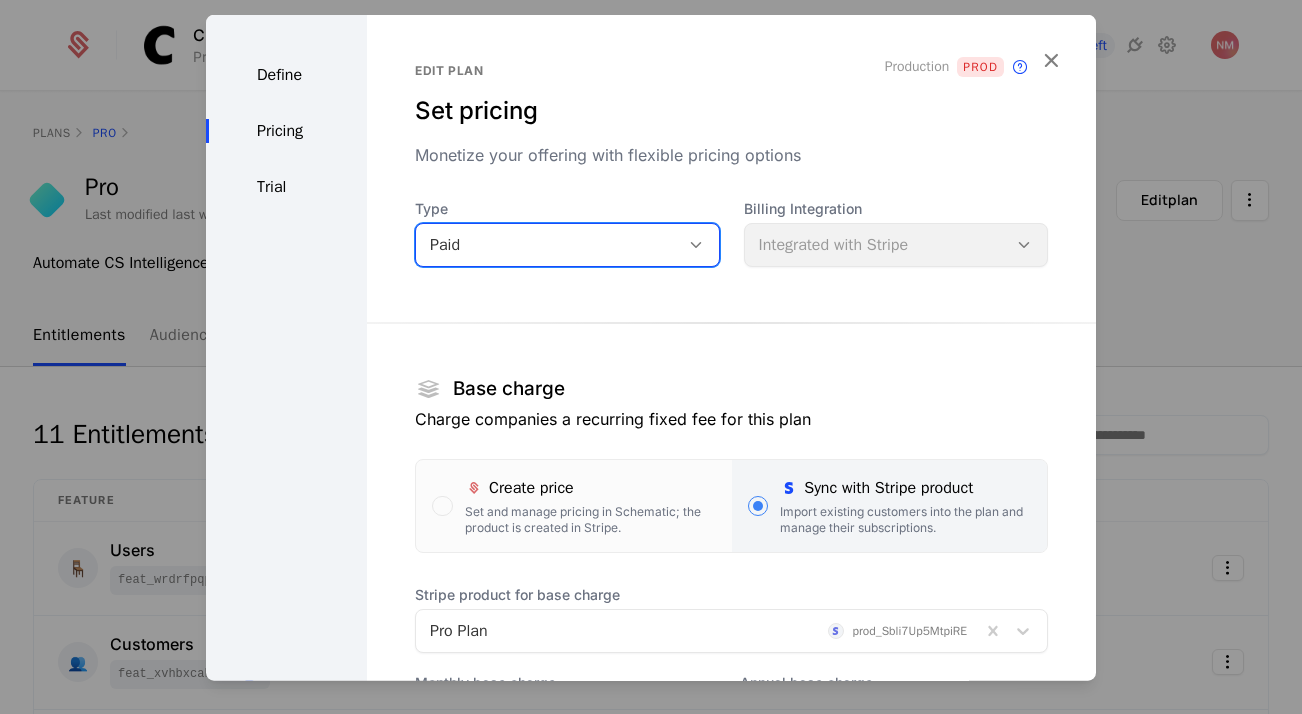 click on "Paid" at bounding box center (547, 245) 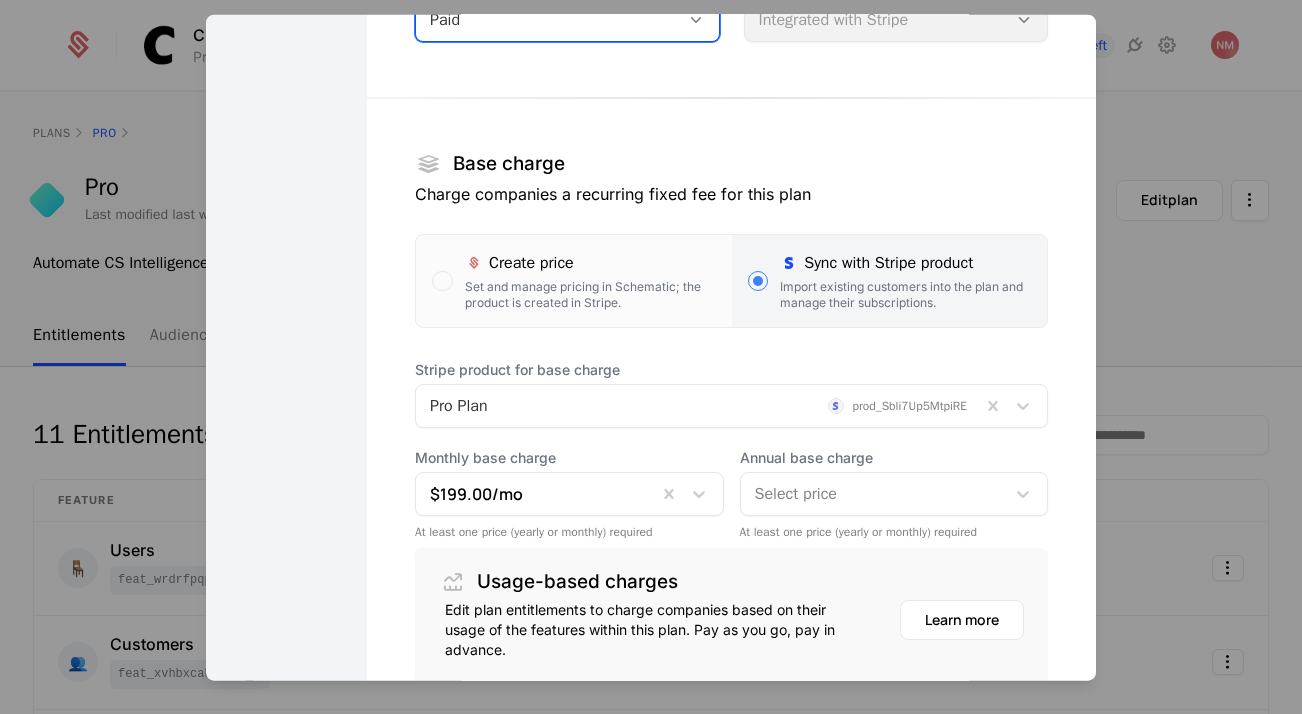 scroll, scrollTop: 255, scrollLeft: 0, axis: vertical 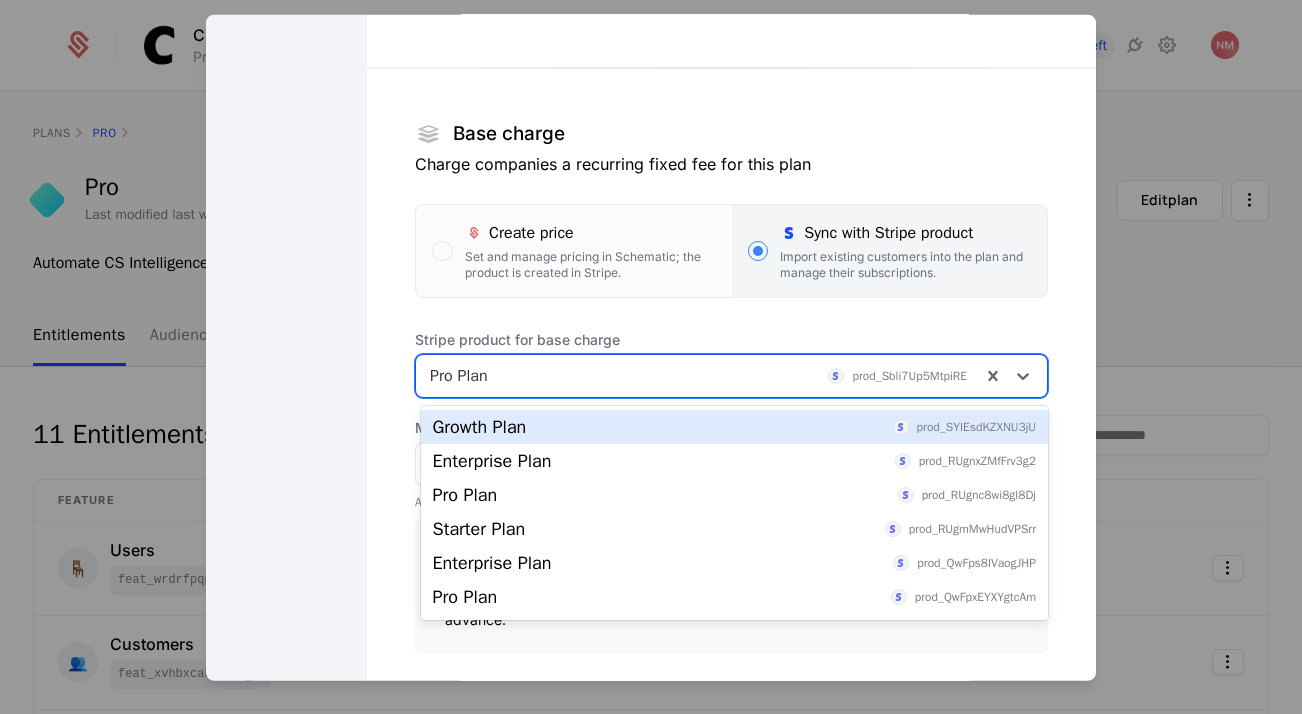 click at bounding box center (698, 376) 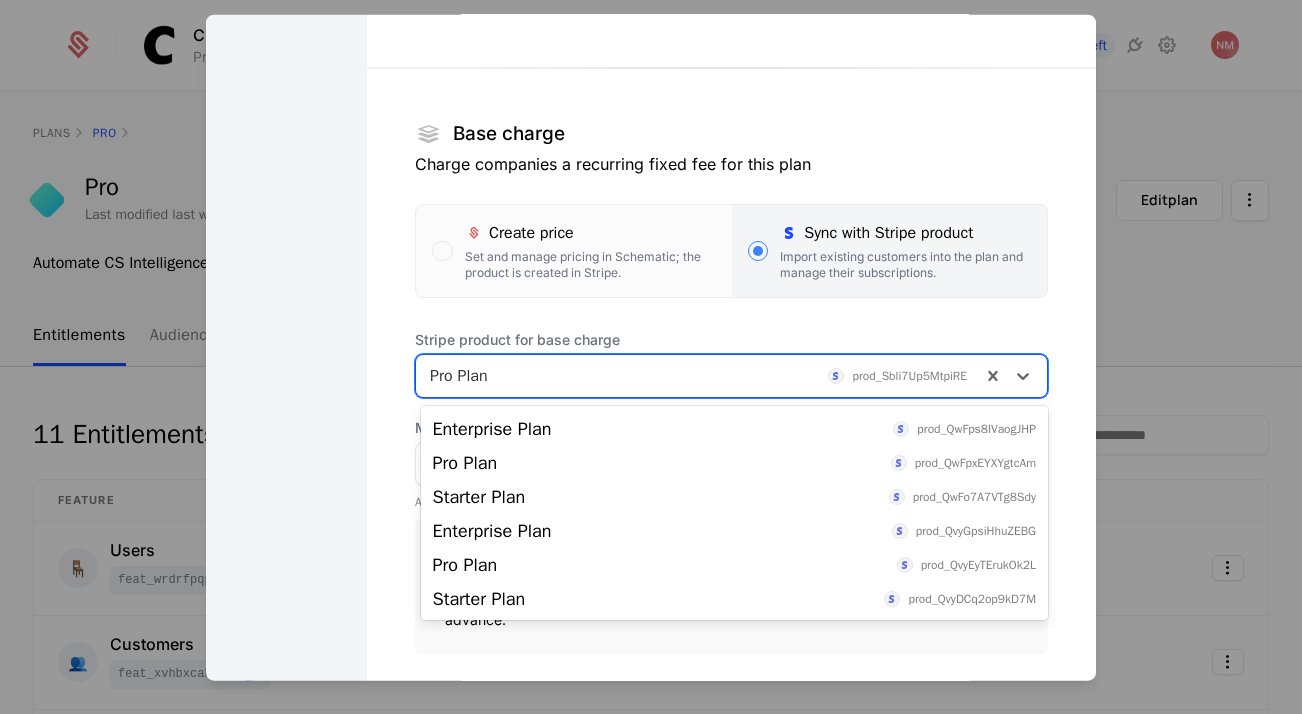 scroll, scrollTop: 0, scrollLeft: 0, axis: both 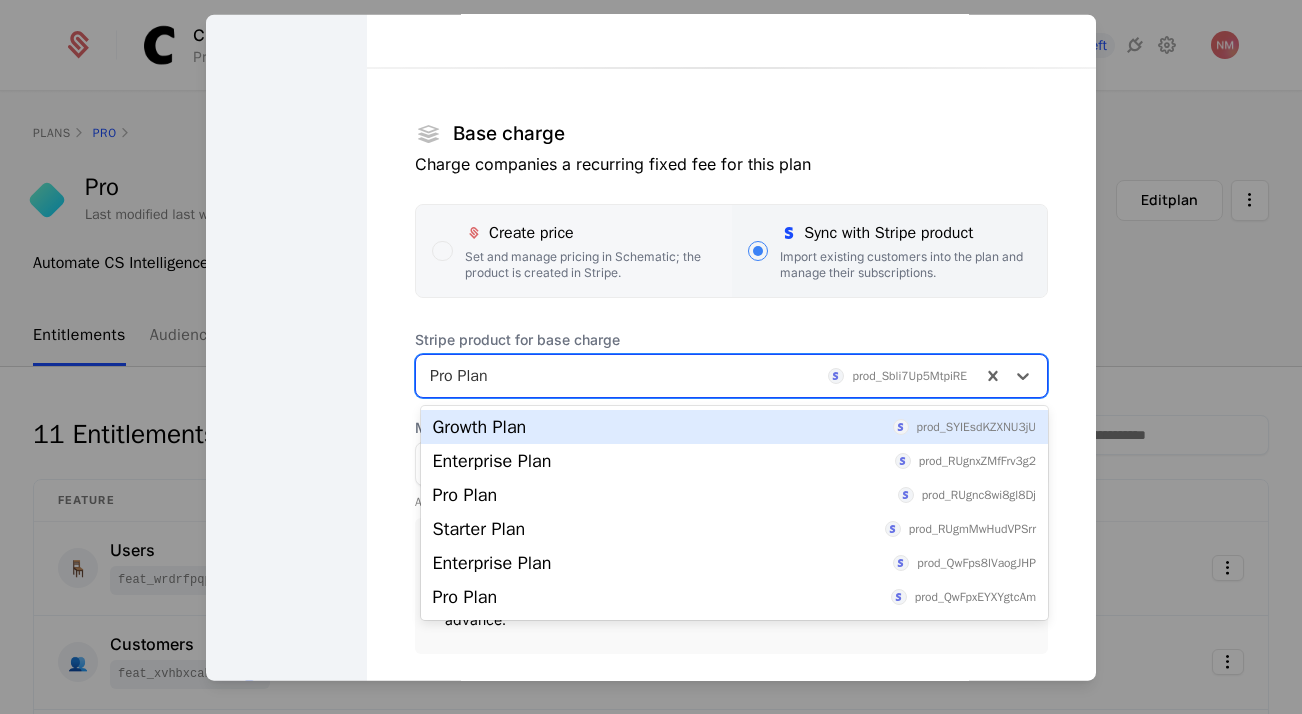 click on "Set and manage pricing in Schematic; the product is created in Stripe." at bounding box center [590, 265] 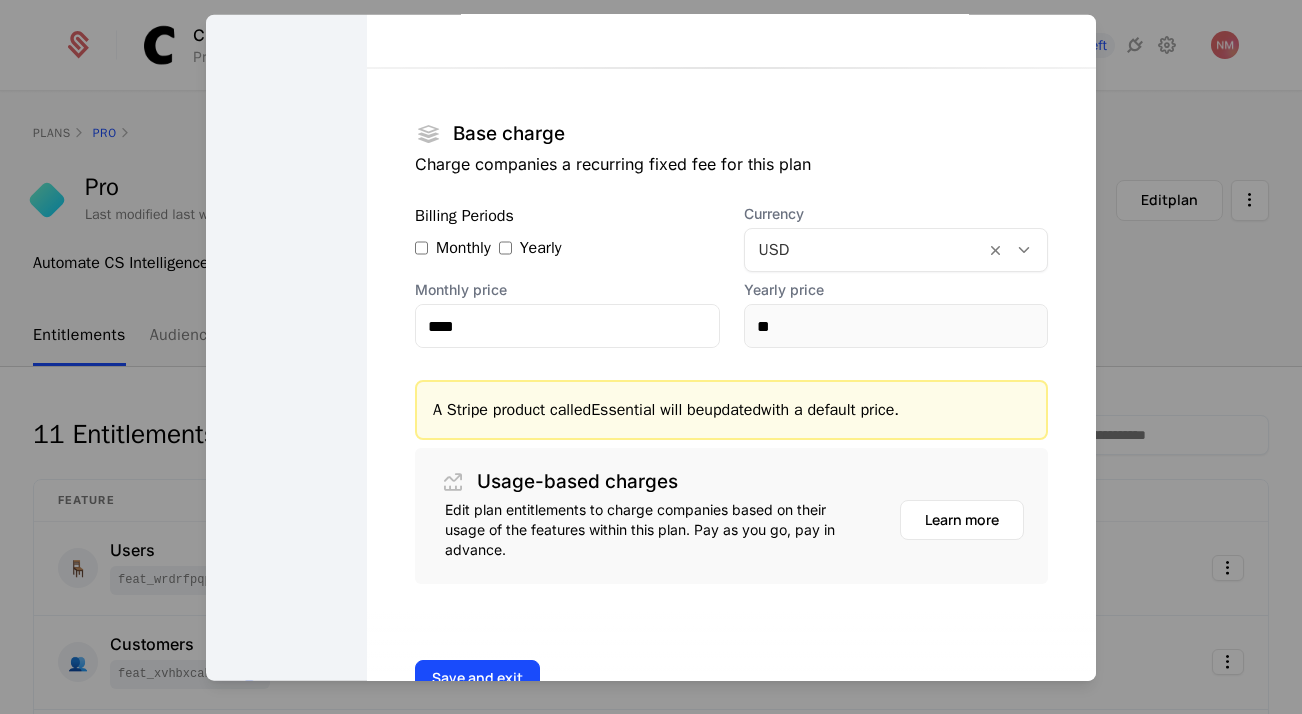 scroll, scrollTop: 318, scrollLeft: 0, axis: vertical 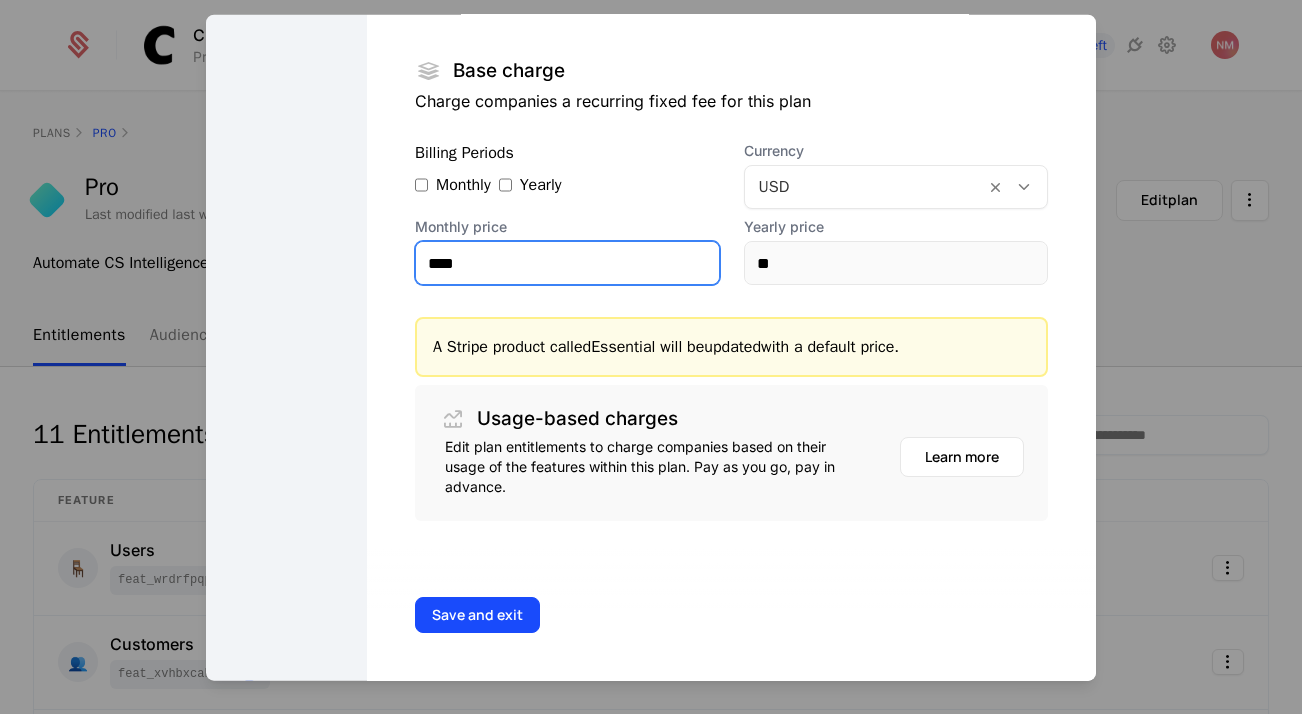 click on "****" at bounding box center (567, 263) 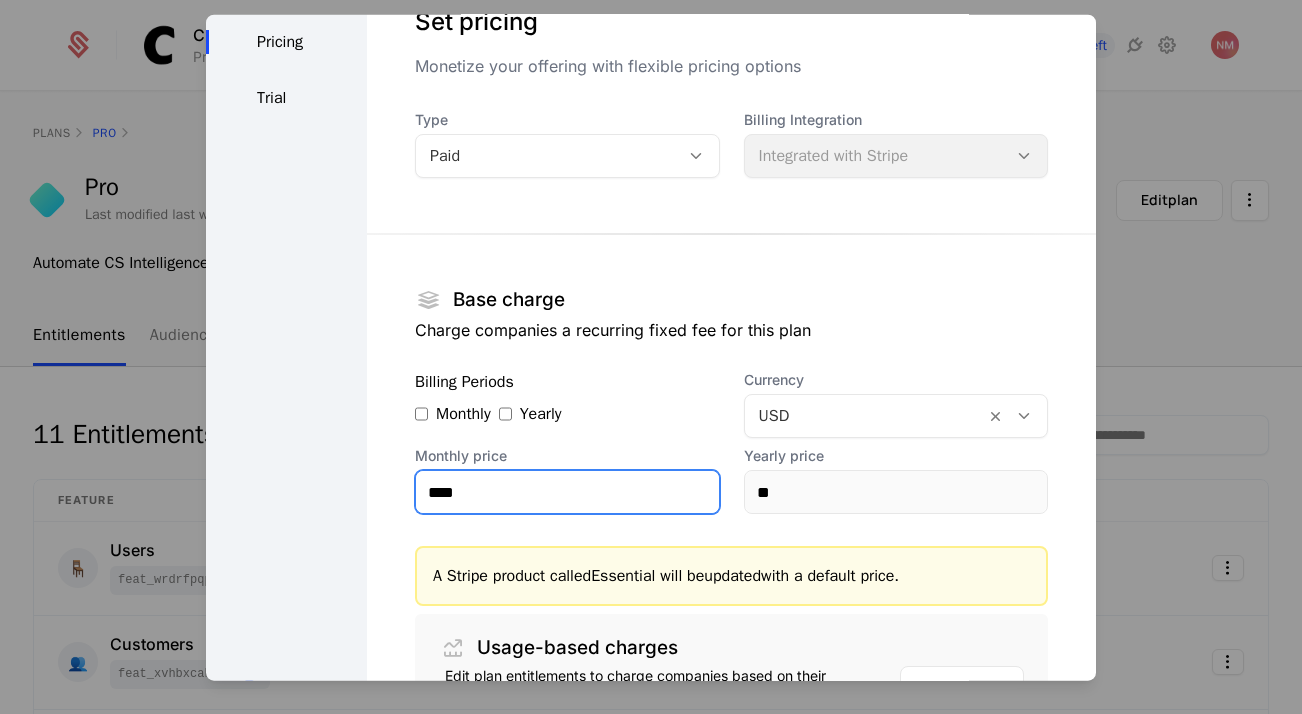 scroll, scrollTop: 0, scrollLeft: 0, axis: both 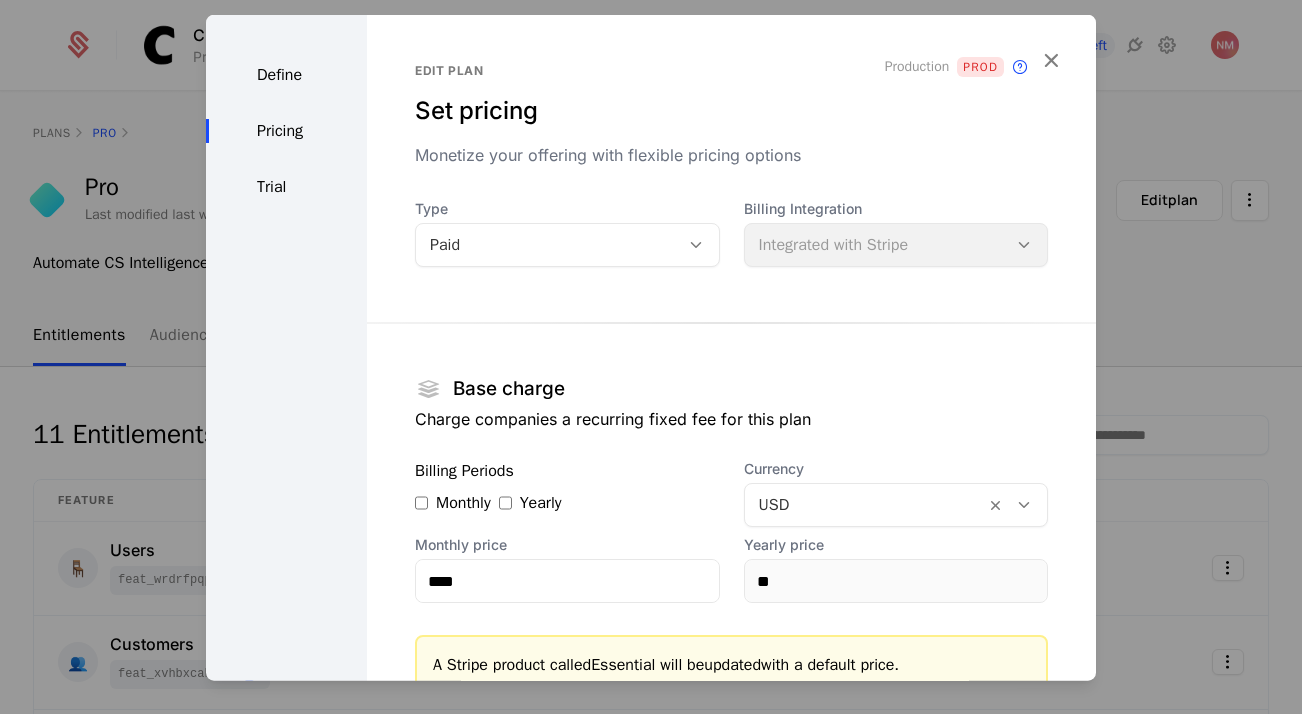 click on "Billing Integration Integrated with Stripe" at bounding box center [896, 233] 